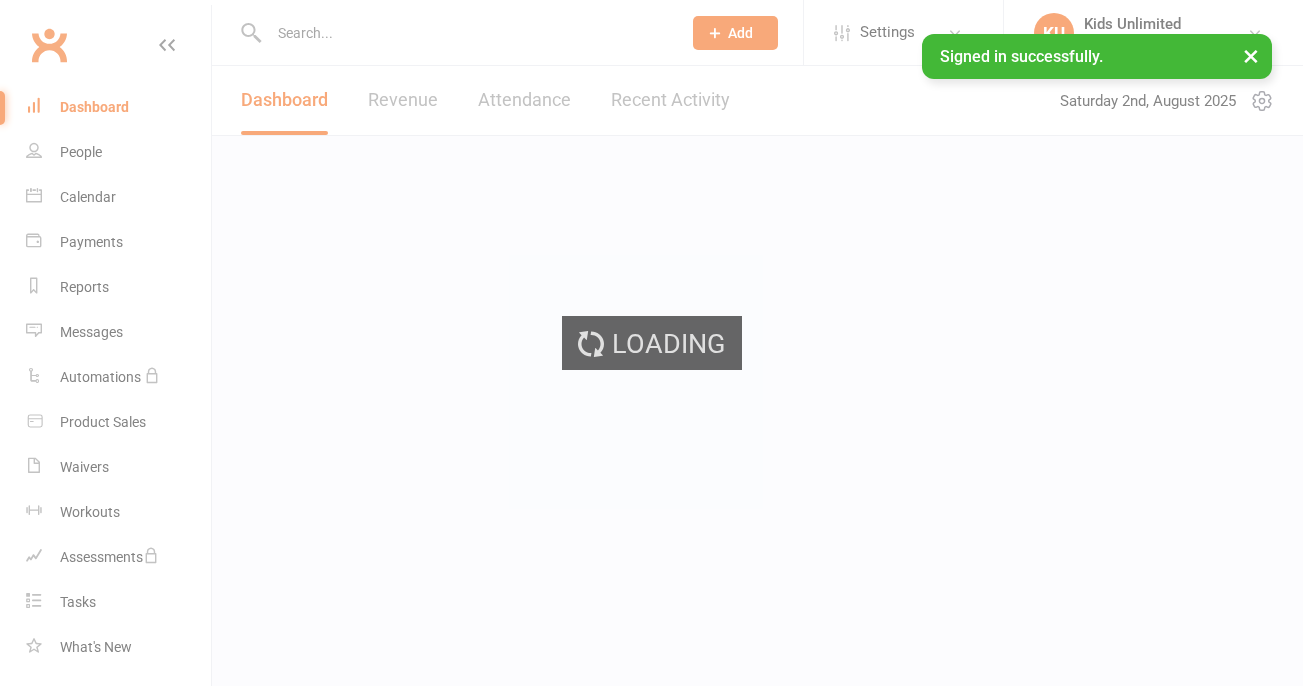 scroll, scrollTop: 0, scrollLeft: 0, axis: both 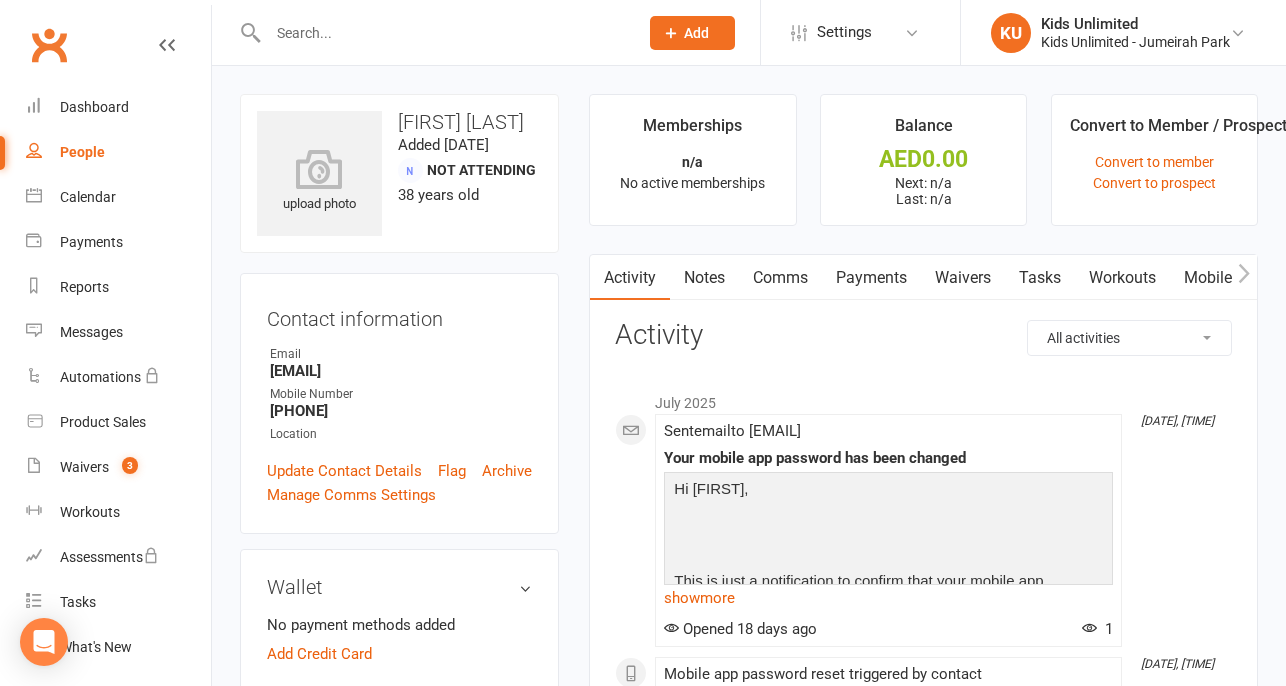 click 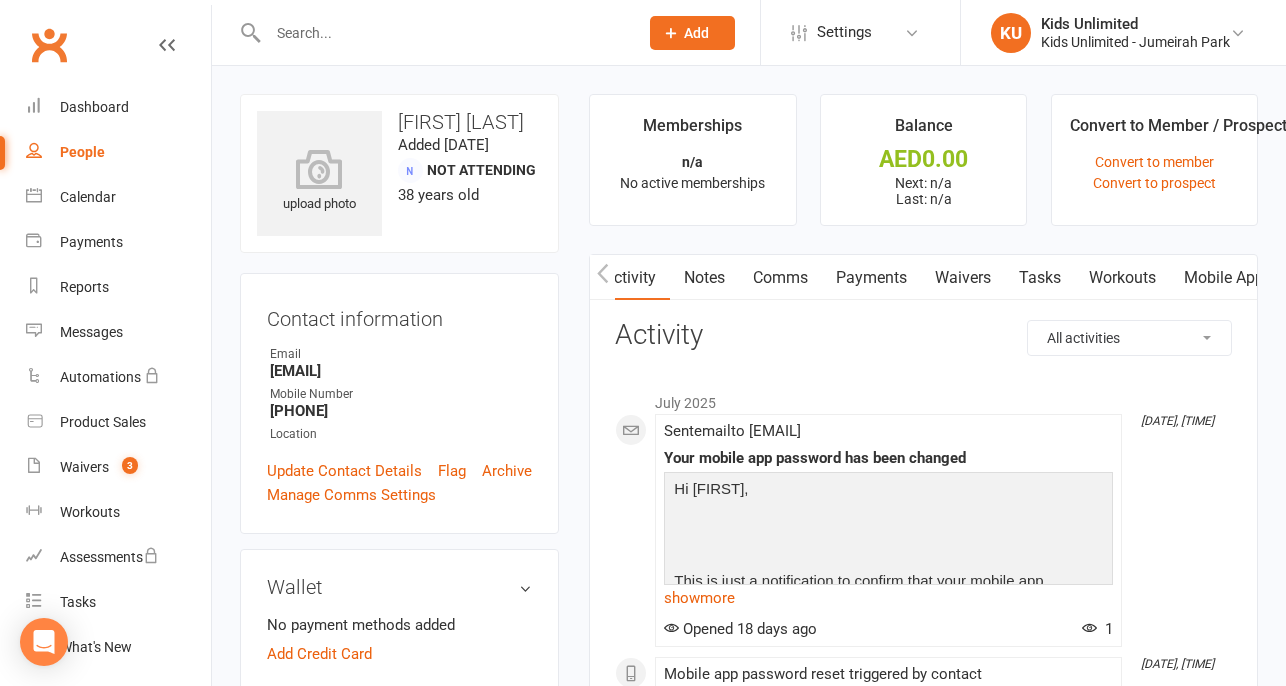 scroll, scrollTop: 0, scrollLeft: 24, axis: horizontal 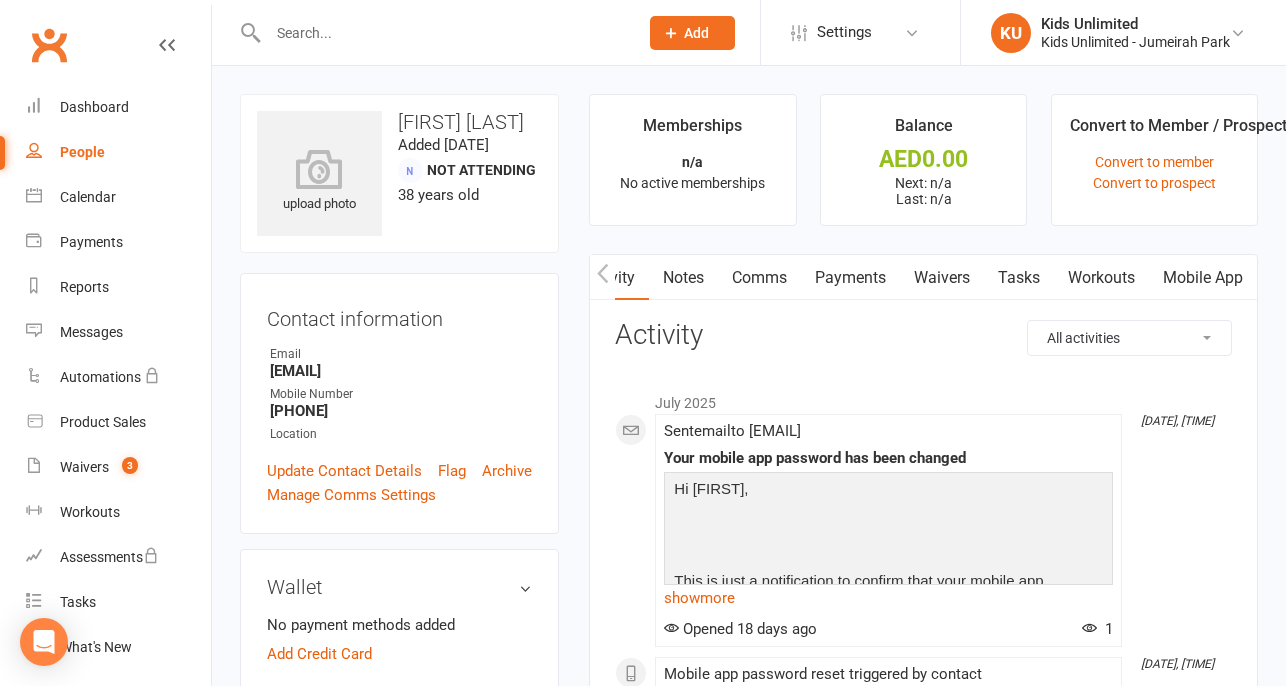 click on "Mobile App" at bounding box center (1203, 278) 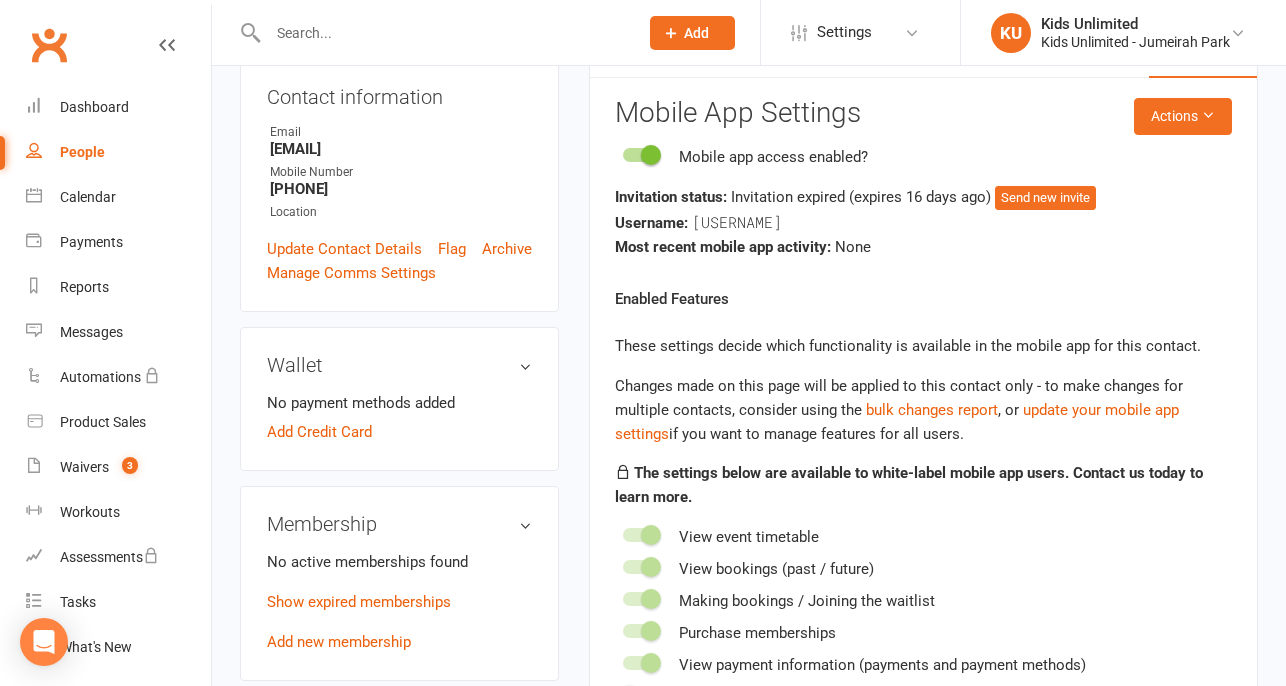 scroll, scrollTop: 111, scrollLeft: 0, axis: vertical 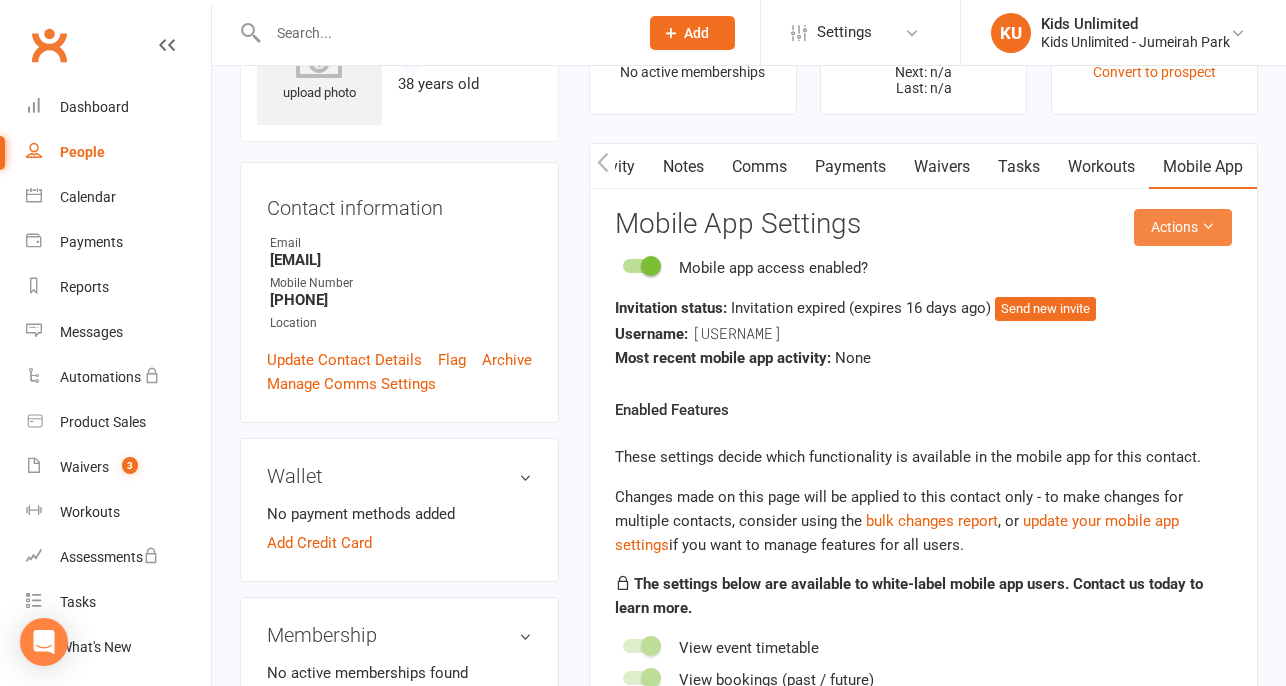 click at bounding box center [1208, 226] 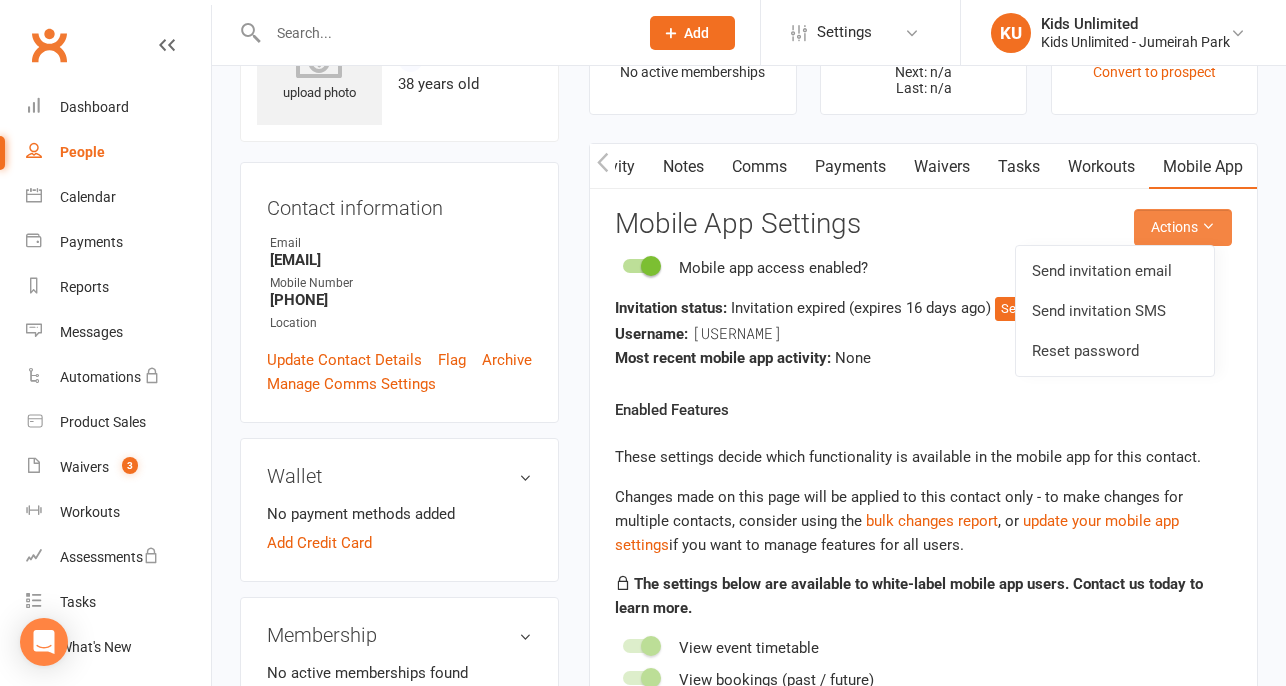 click at bounding box center (1208, 226) 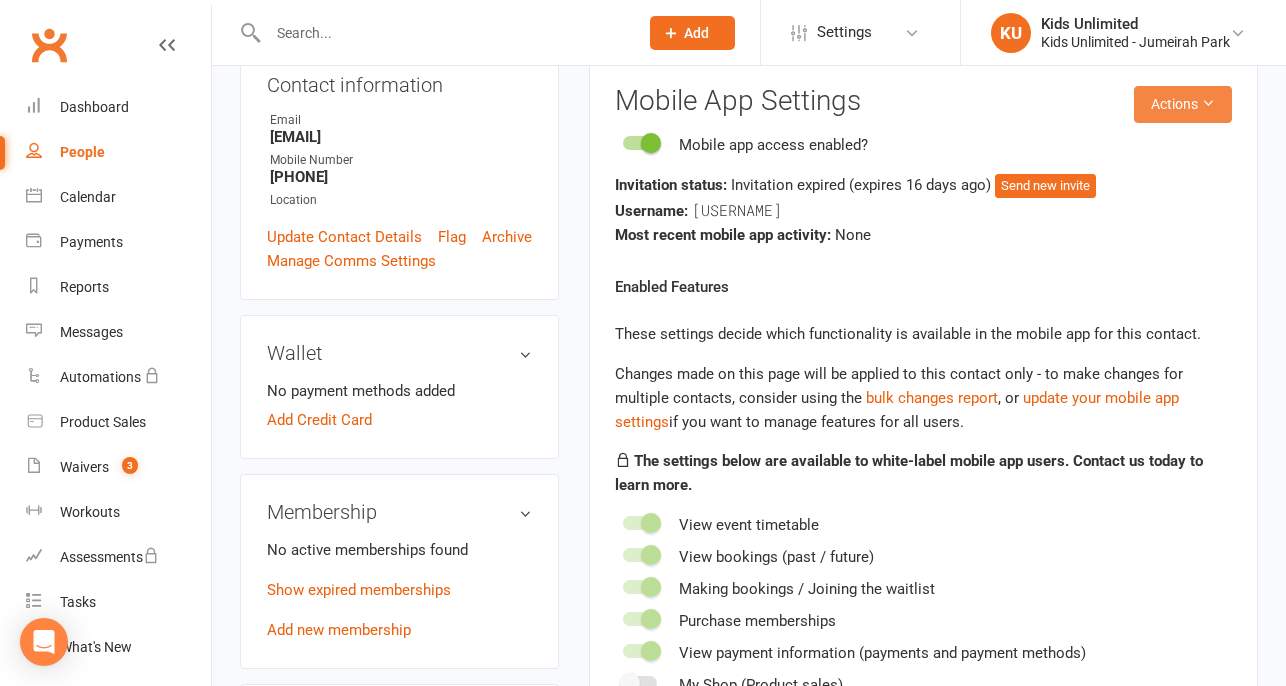 scroll, scrollTop: 555, scrollLeft: 0, axis: vertical 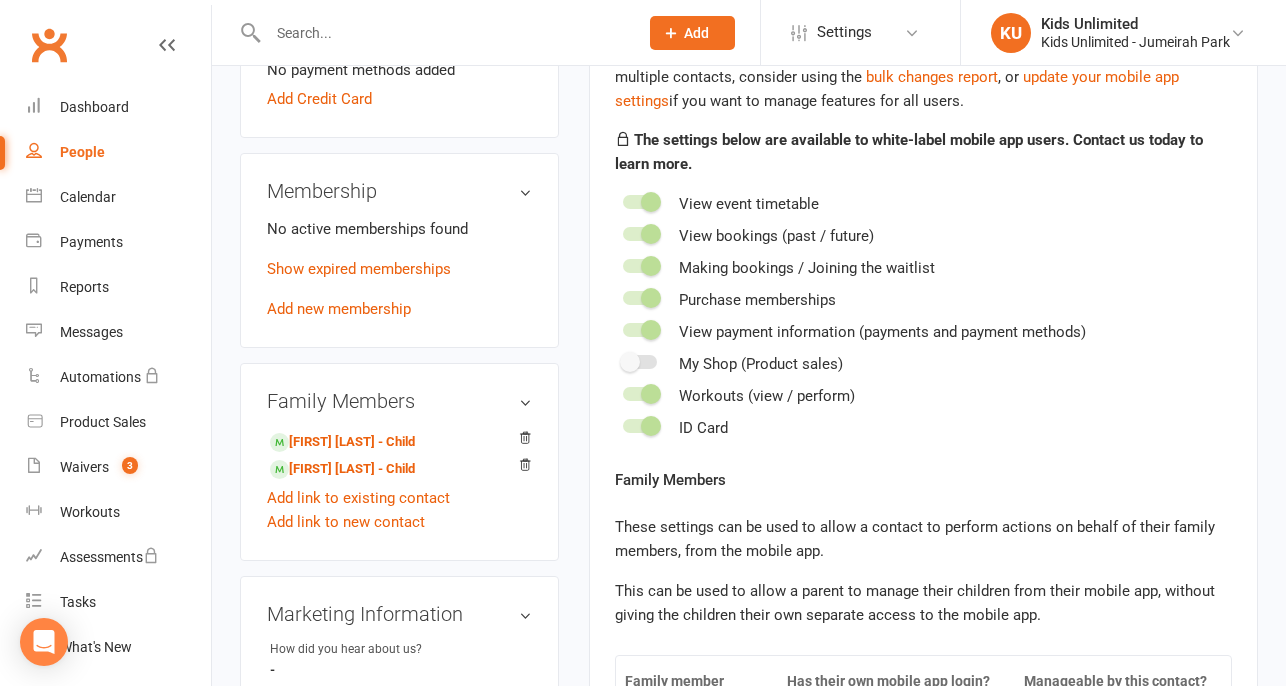 drag, startPoint x: 359, startPoint y: 440, endPoint x: 483, endPoint y: 121, distance: 342.25284 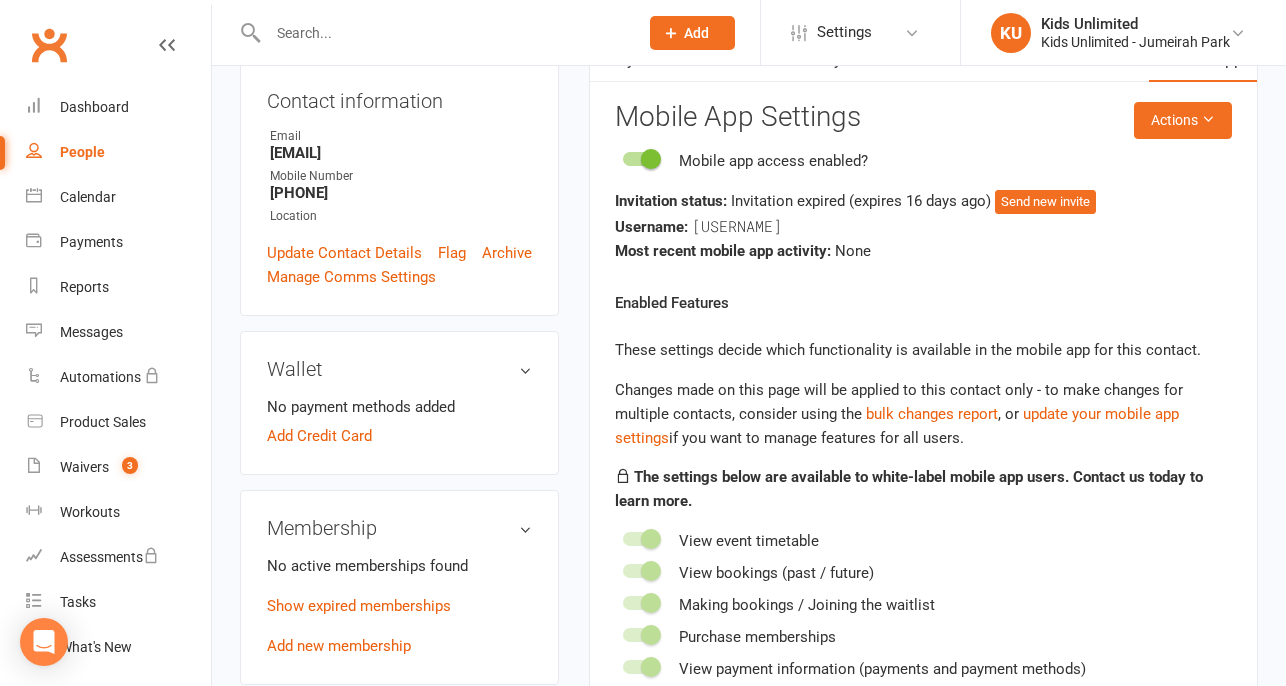 scroll, scrollTop: 0, scrollLeft: 0, axis: both 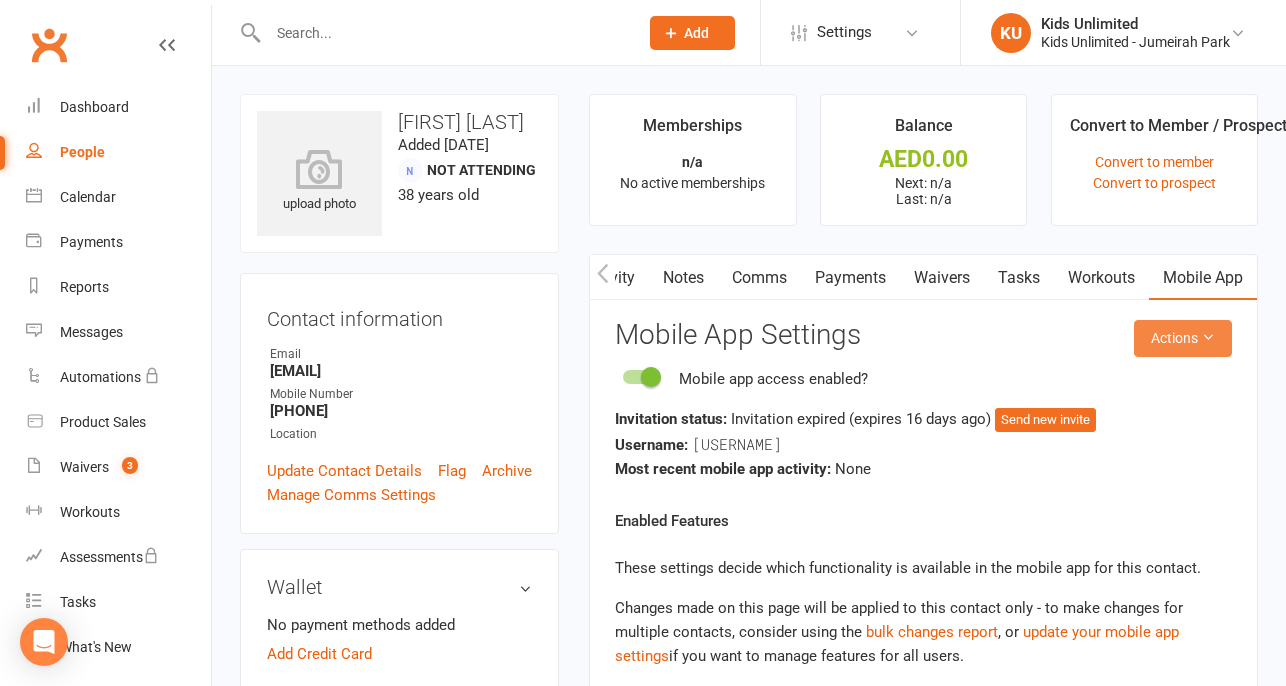 click on "Actions" at bounding box center [1183, 338] 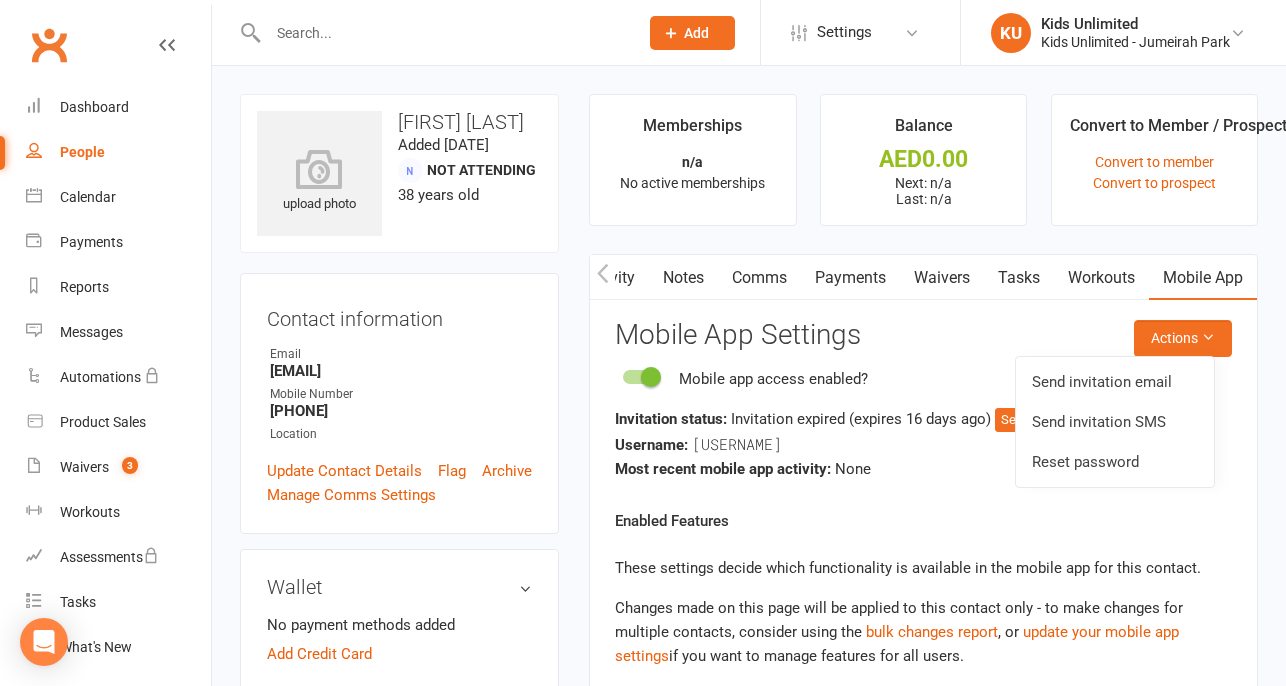 click on "Mobile App Settings" at bounding box center [923, 335] 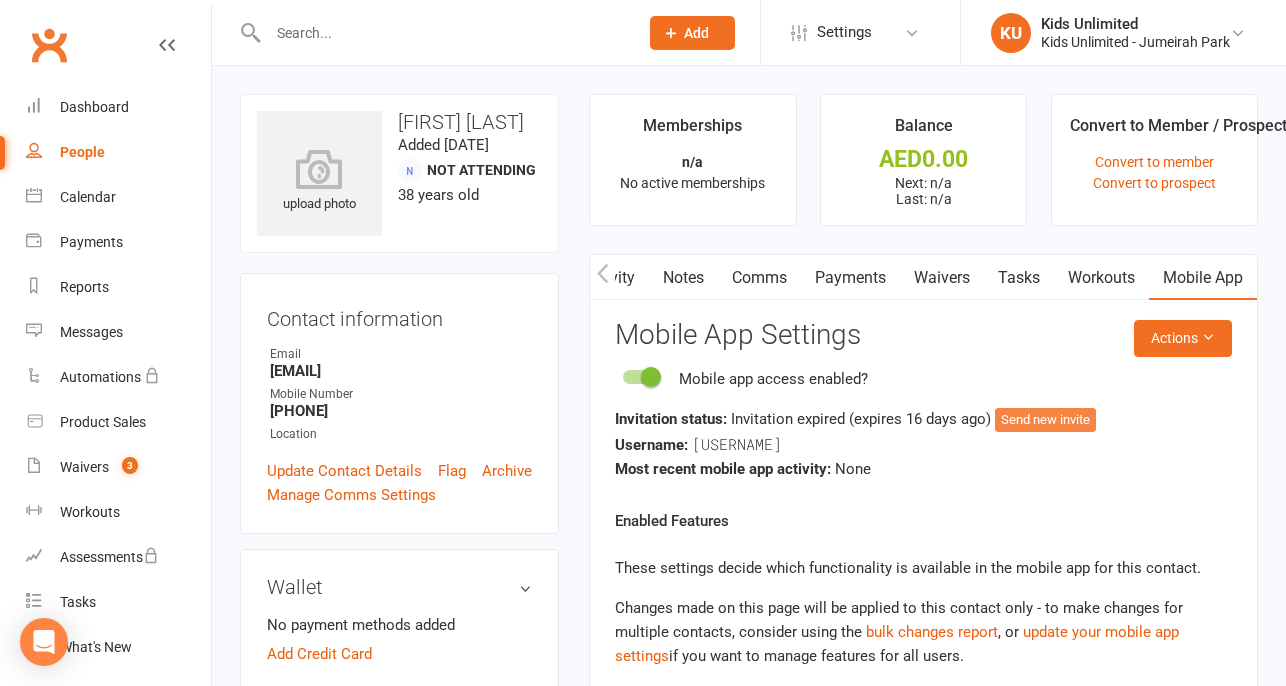 click on "Send new invite" at bounding box center (1045, 420) 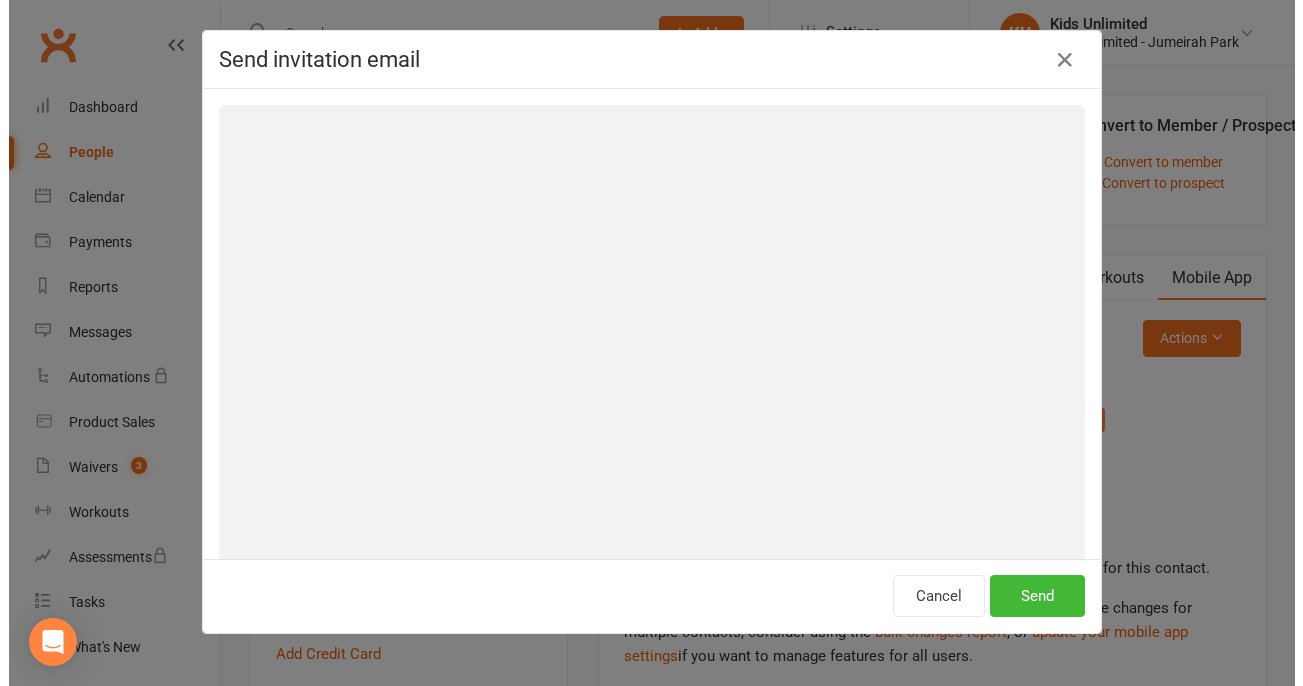scroll, scrollTop: 0, scrollLeft: 13, axis: horizontal 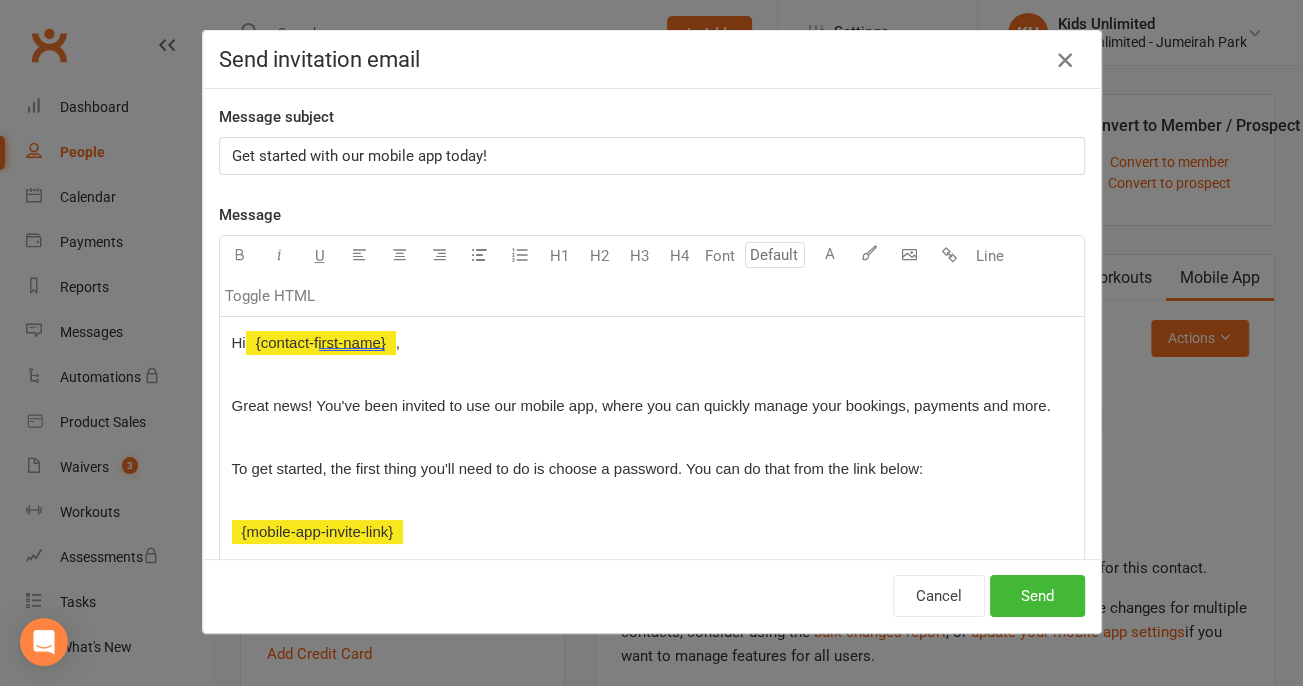 click at bounding box center (1065, 60) 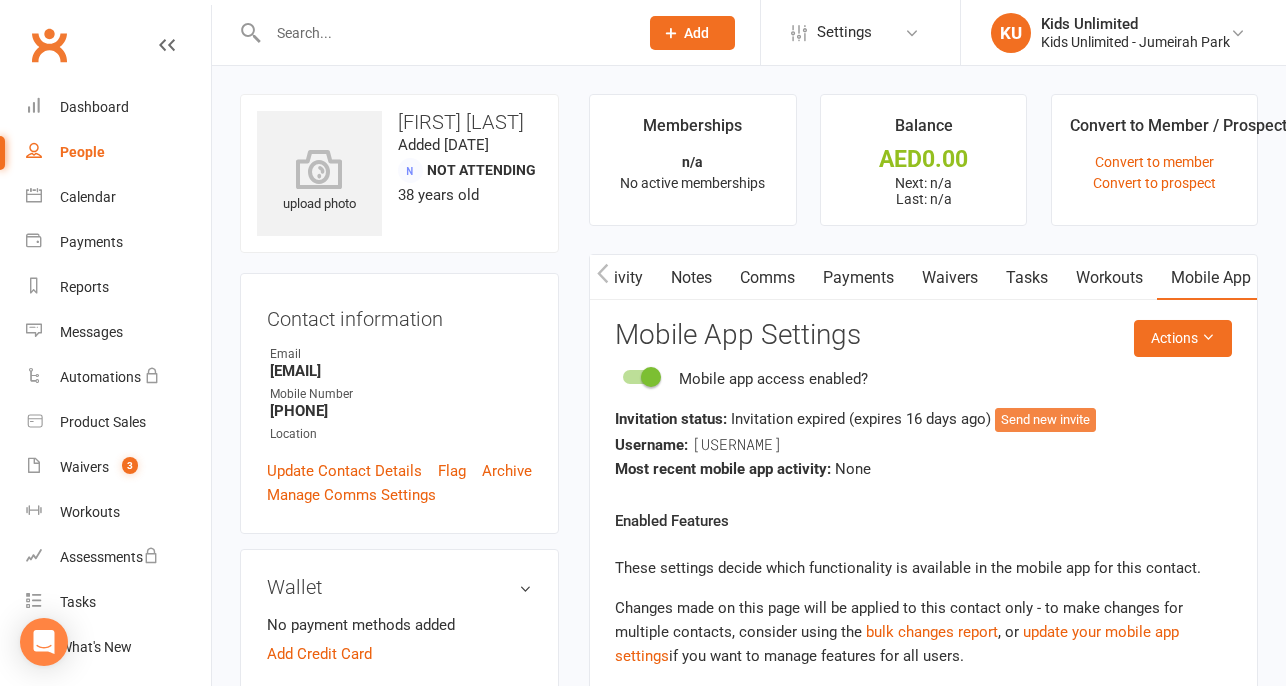 click on "Send new invite" at bounding box center (1045, 420) 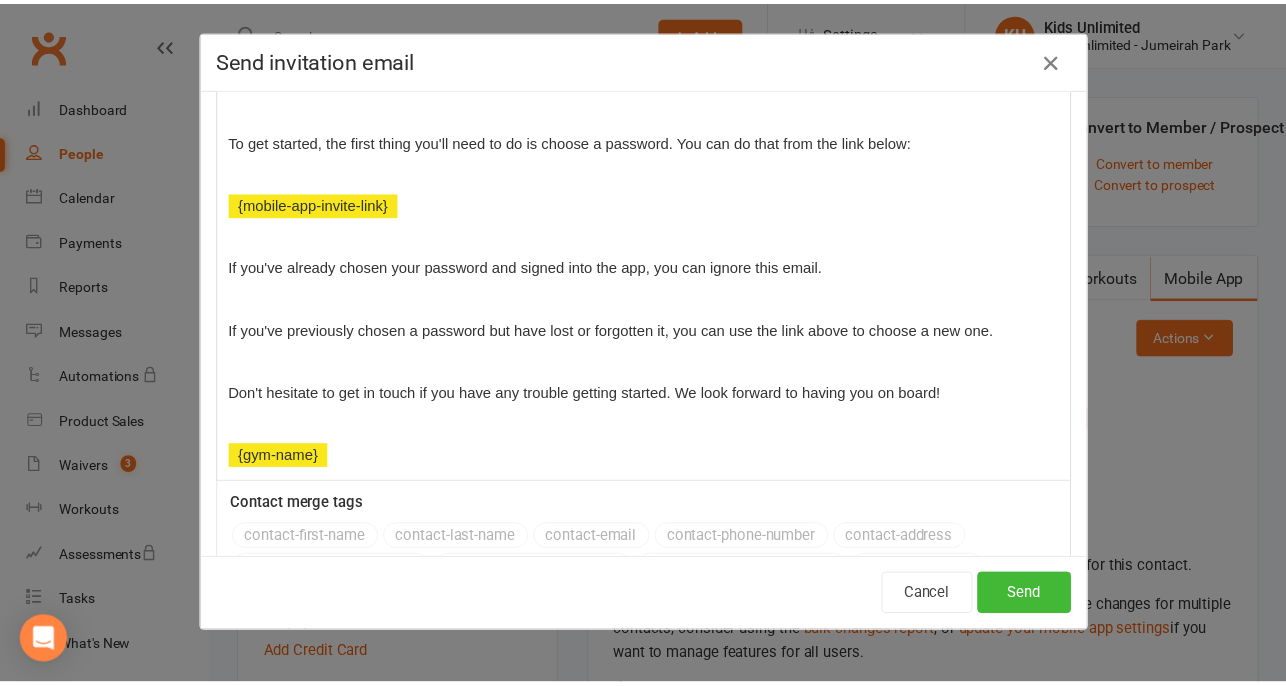 scroll, scrollTop: 333, scrollLeft: 0, axis: vertical 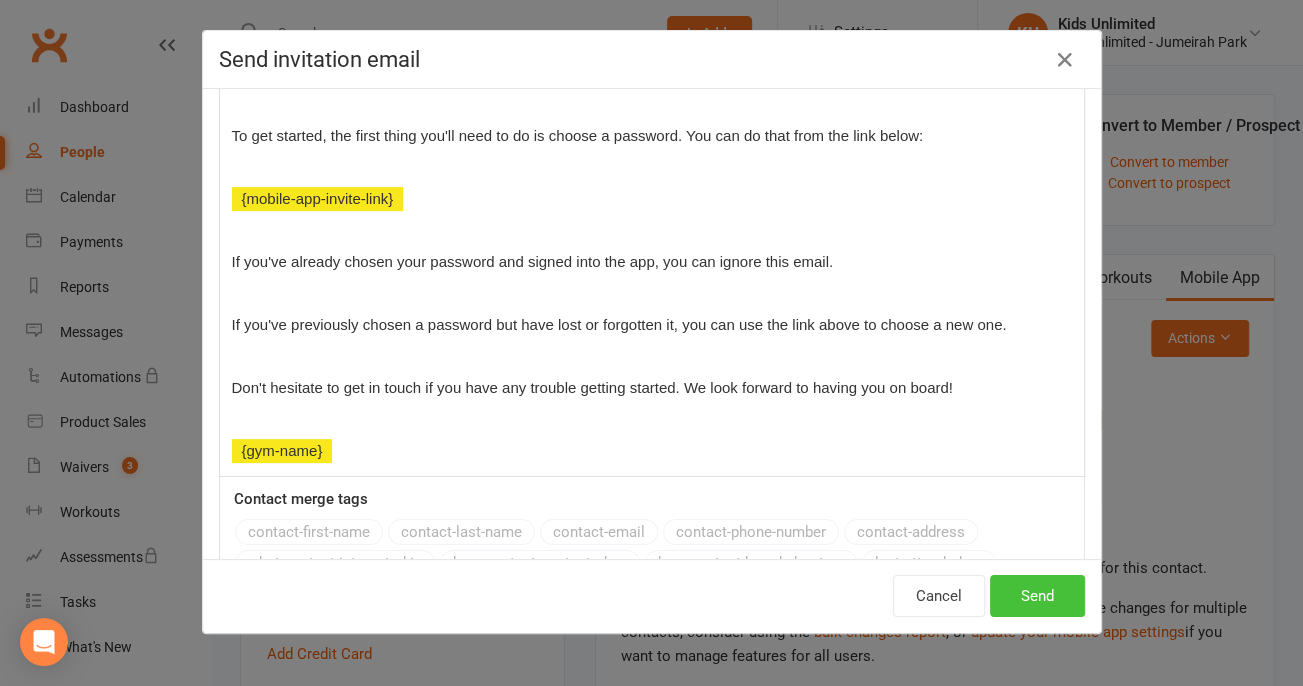 click on "Send" at bounding box center (1037, 596) 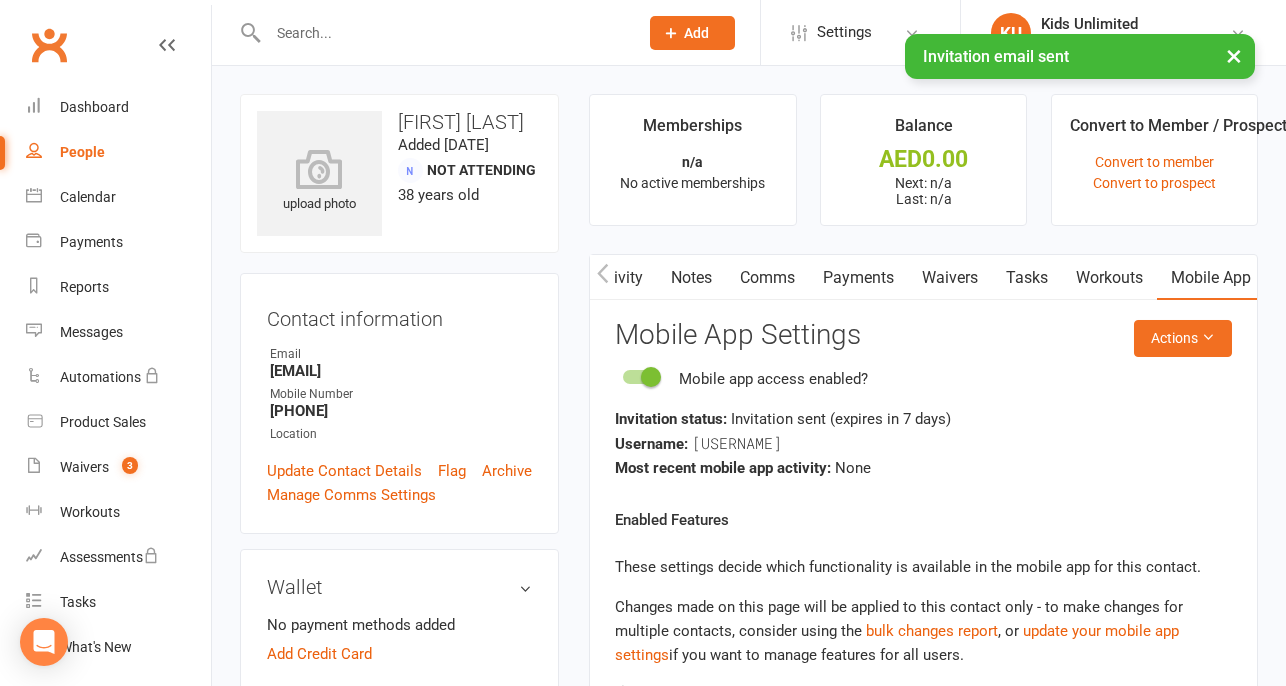 click on "Activity" at bounding box center [617, 278] 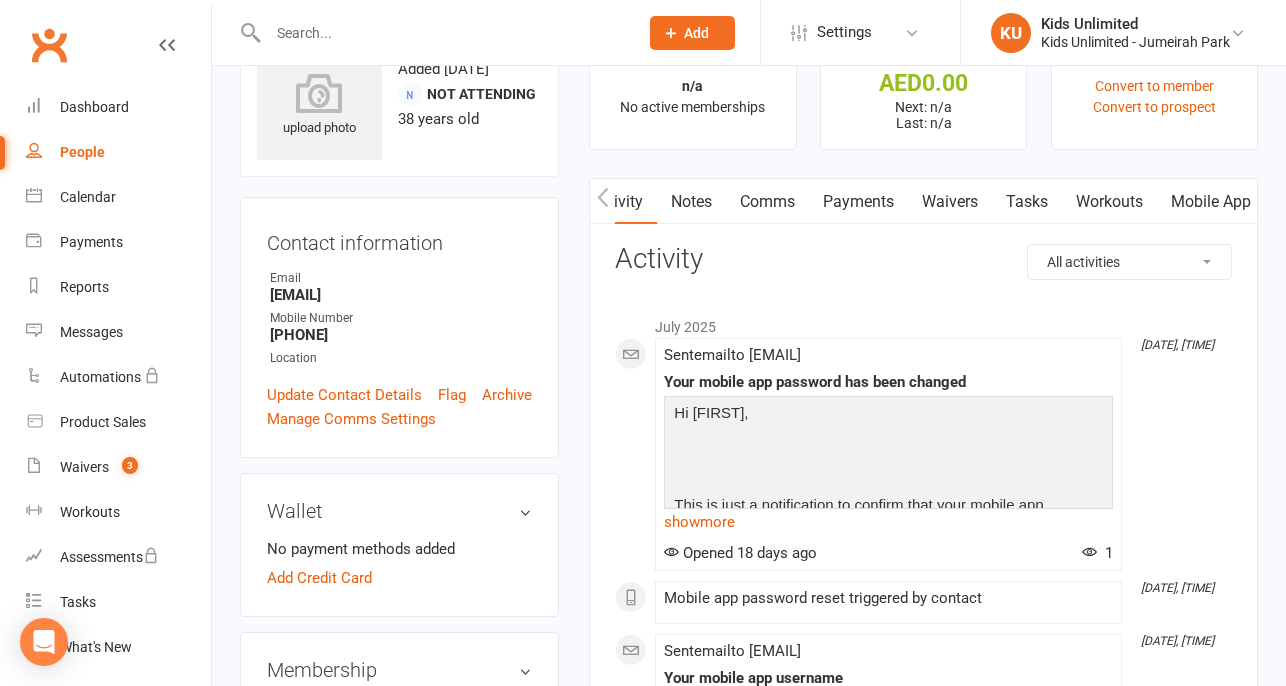 scroll, scrollTop: 222, scrollLeft: 0, axis: vertical 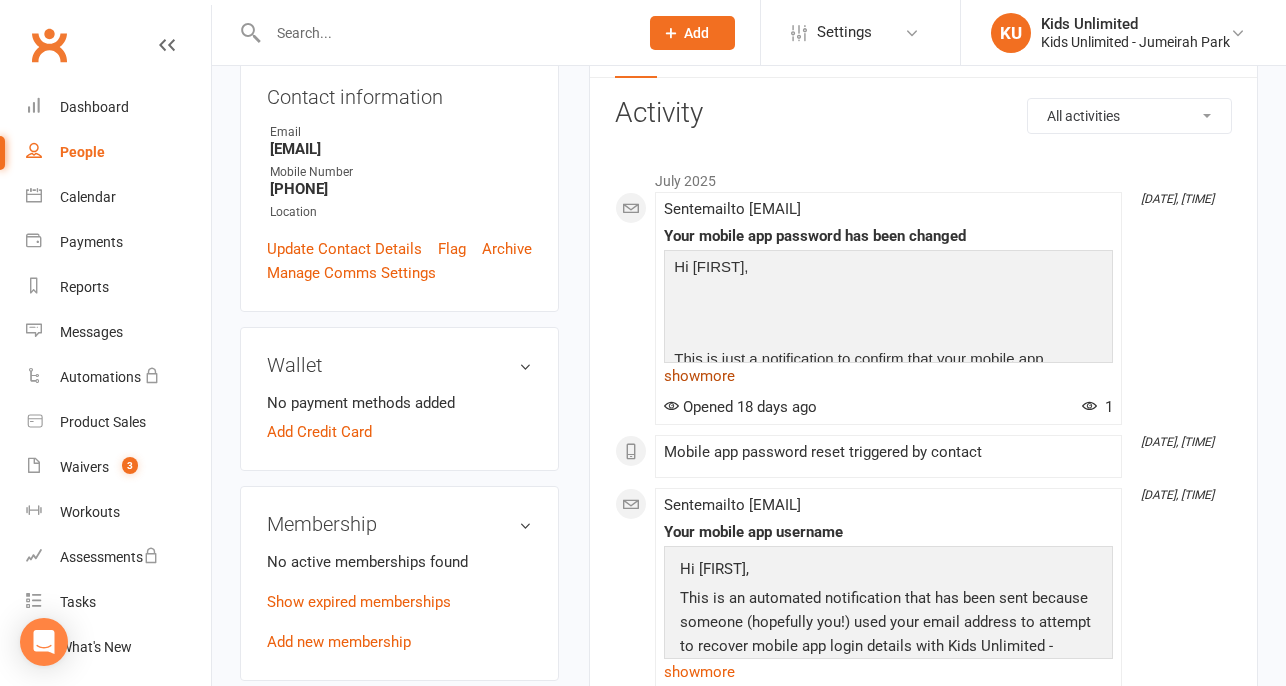 click on "show  more" at bounding box center (888, 376) 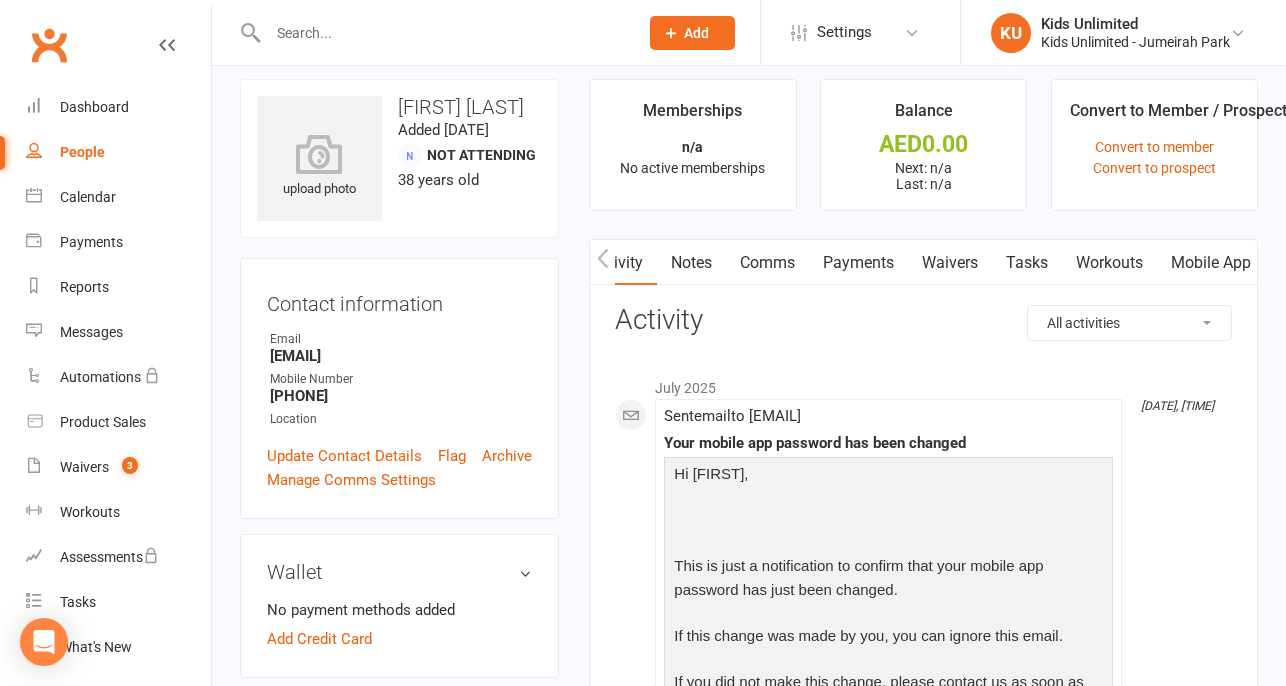 scroll, scrollTop: 0, scrollLeft: 0, axis: both 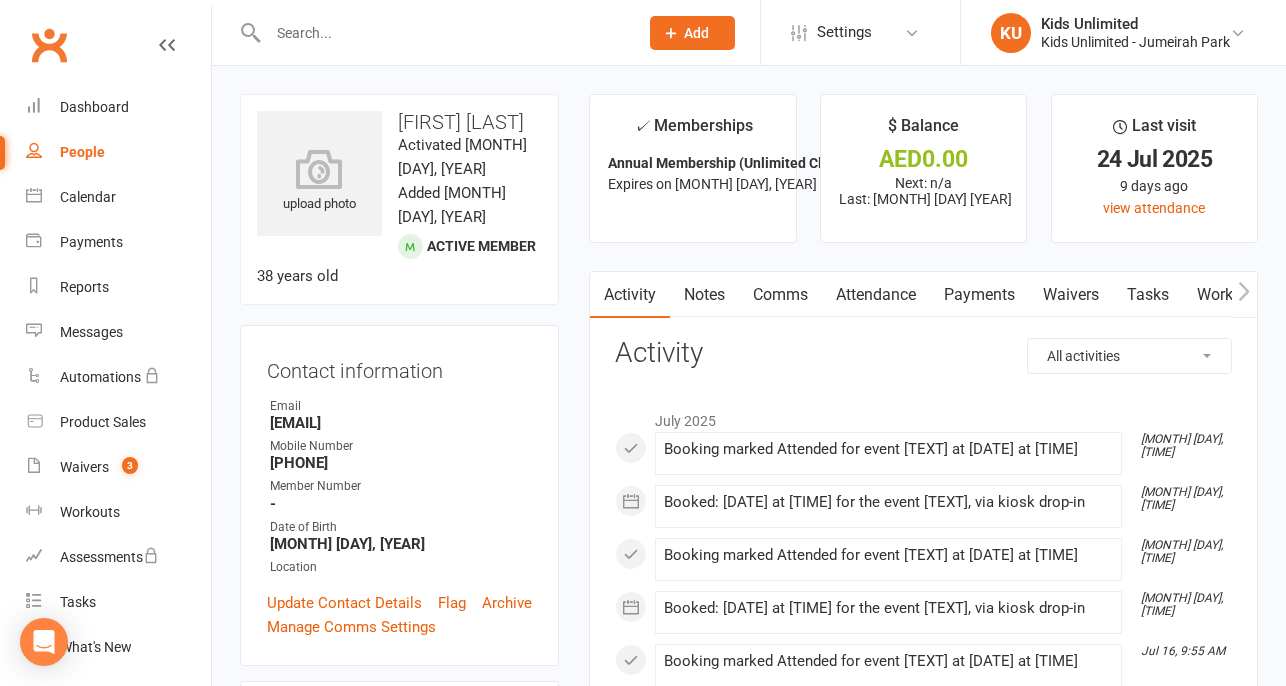 click on "Workouts" at bounding box center (1230, 295) 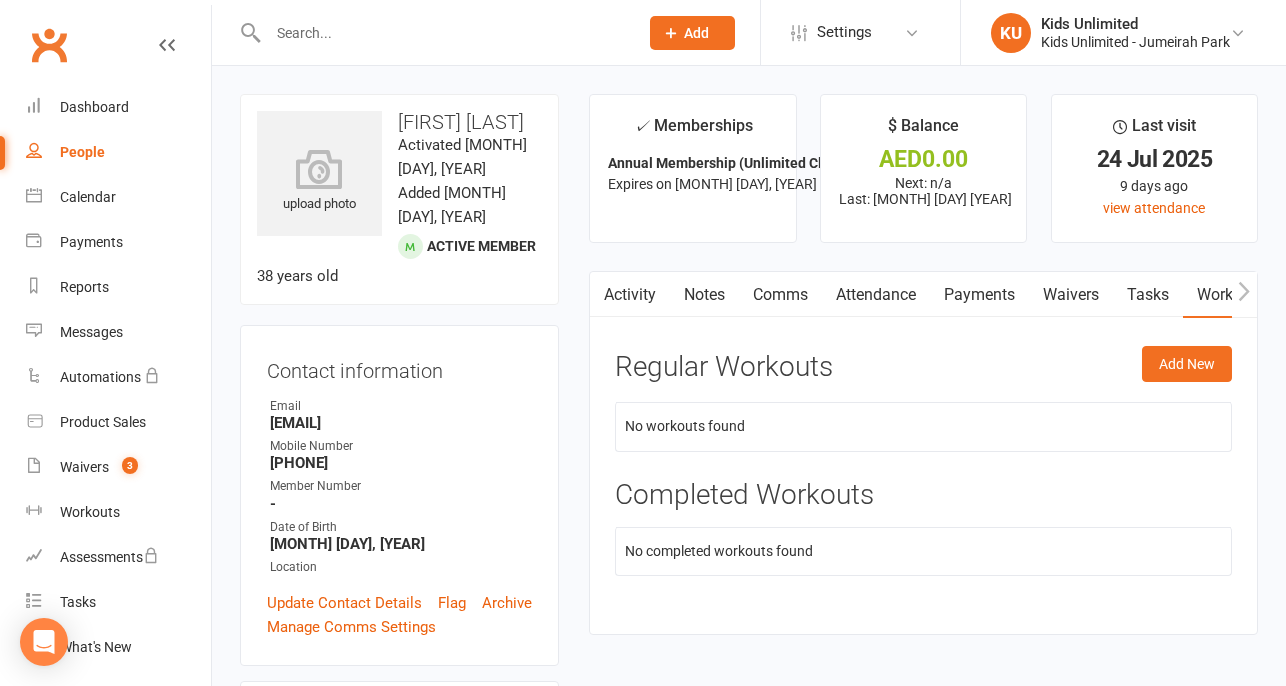 click 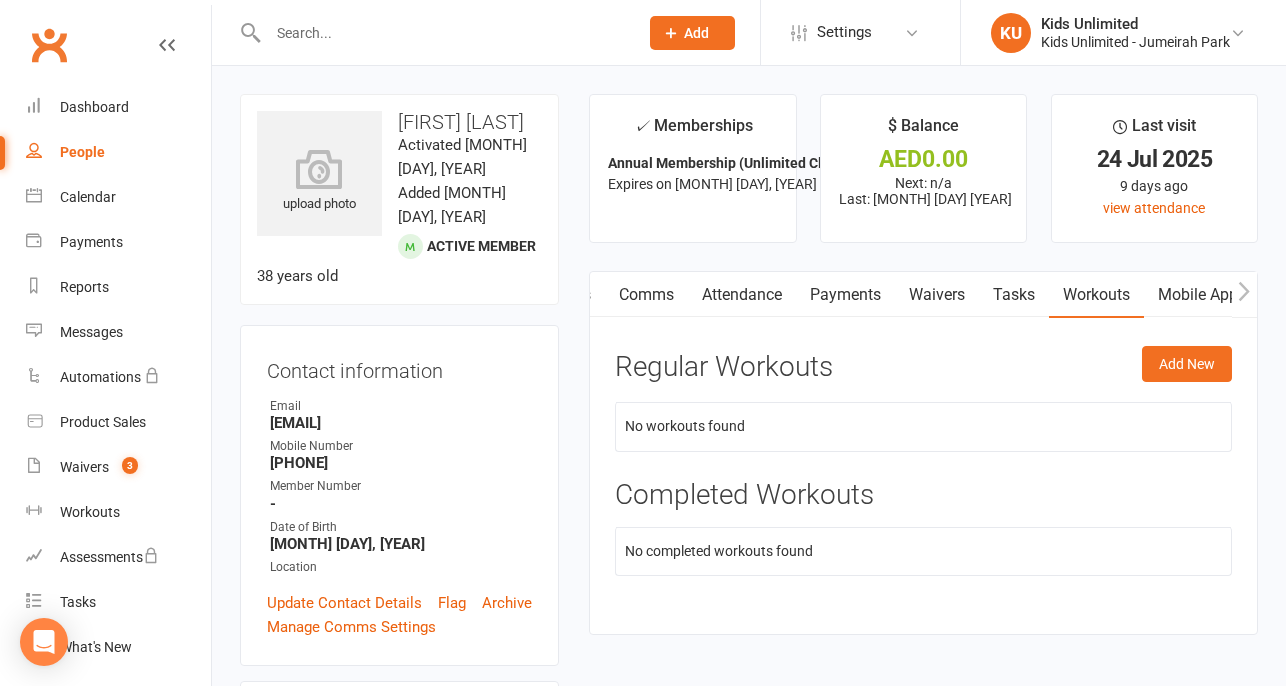scroll, scrollTop: 0, scrollLeft: 133, axis: horizontal 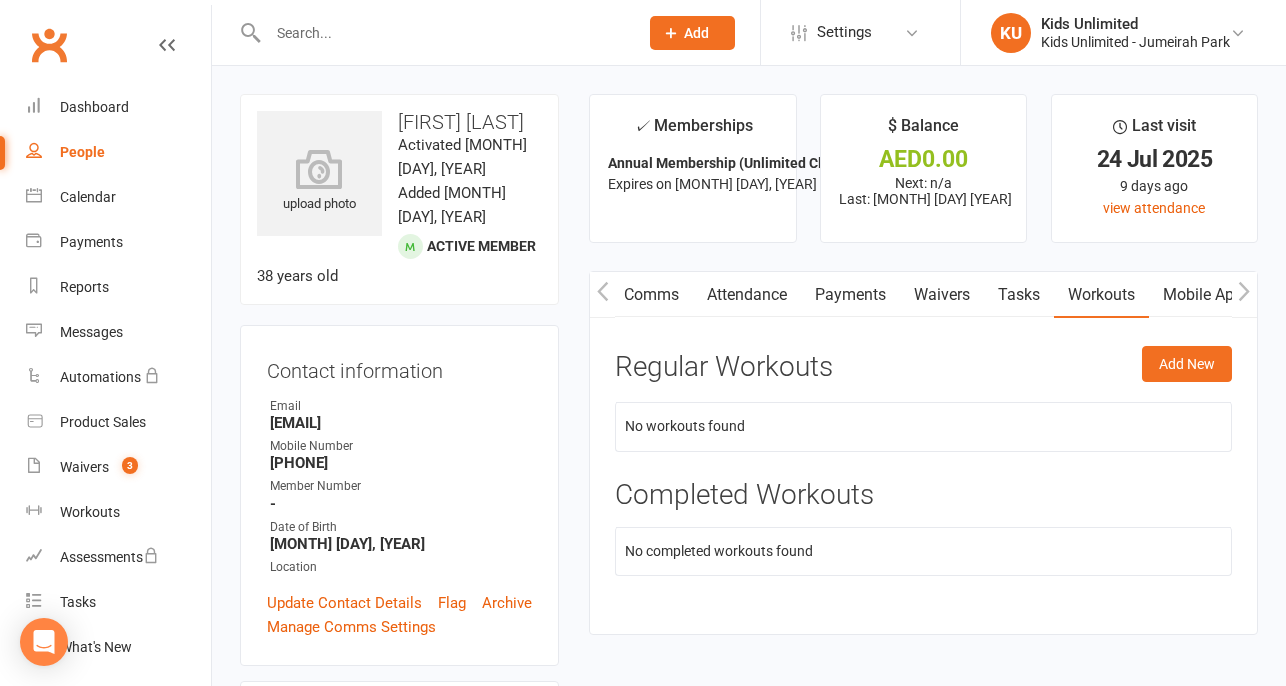 click on "Mobile App" at bounding box center (1203, 295) 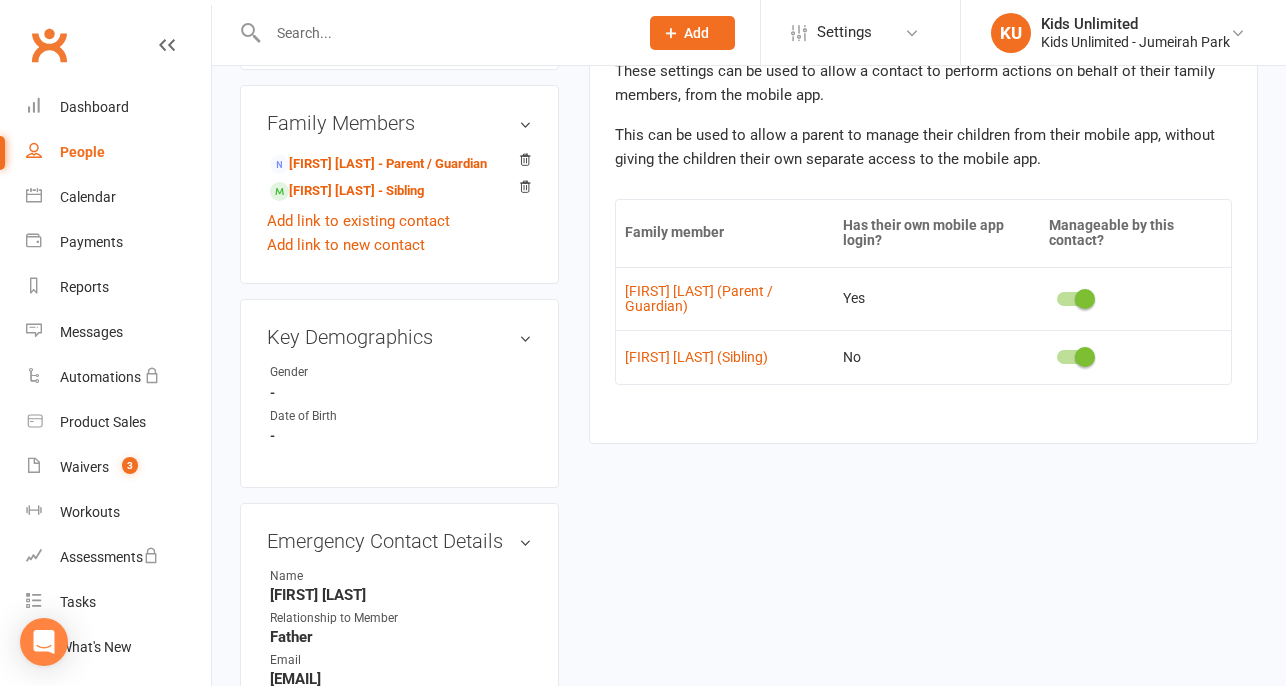 scroll, scrollTop: 1000, scrollLeft: 0, axis: vertical 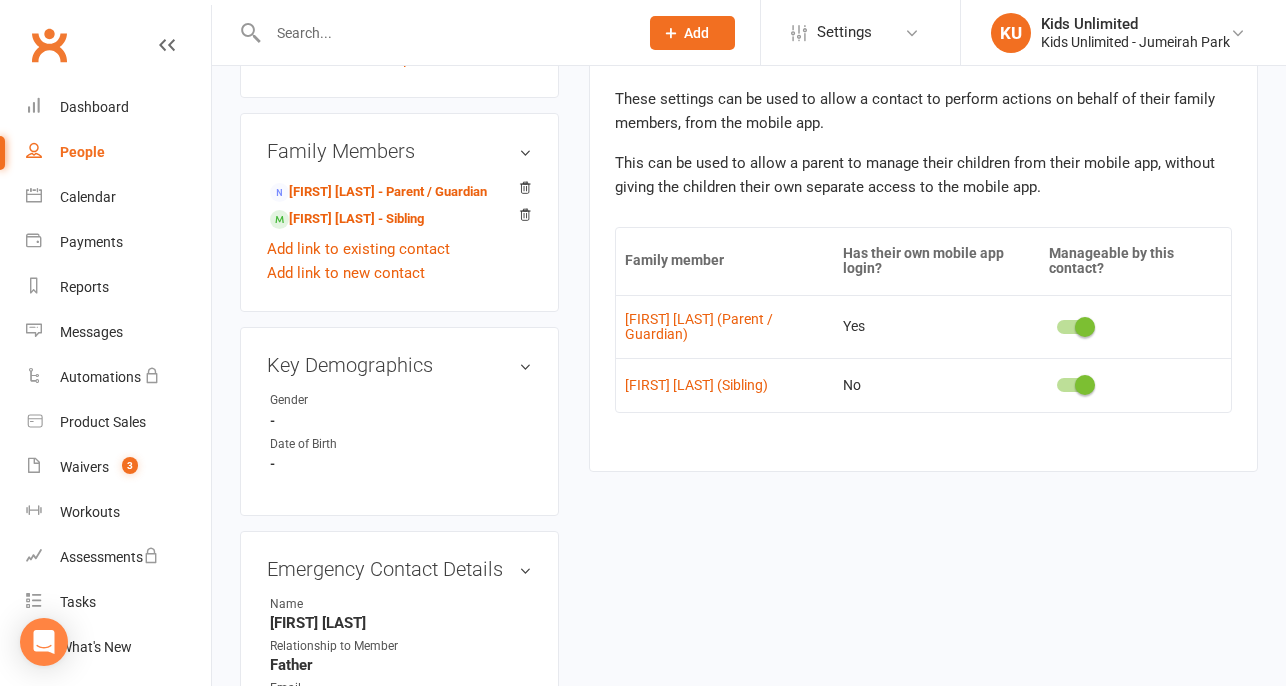 click at bounding box center [1074, 385] 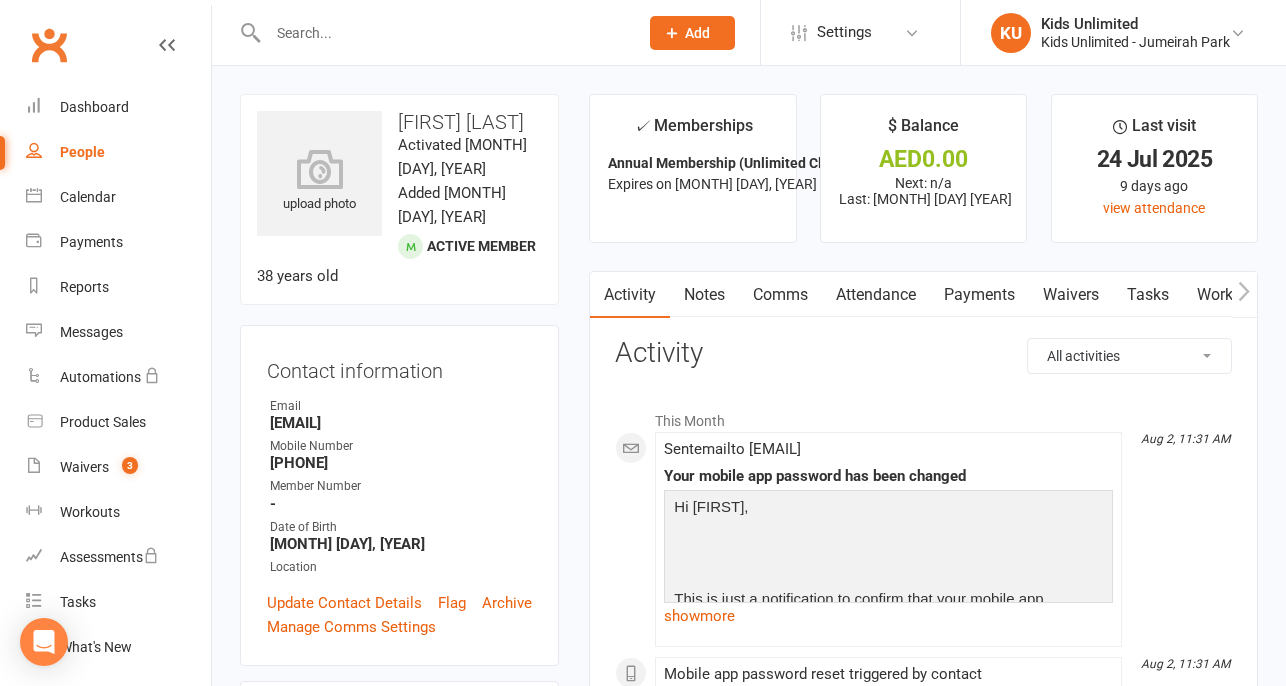 scroll, scrollTop: 0, scrollLeft: 0, axis: both 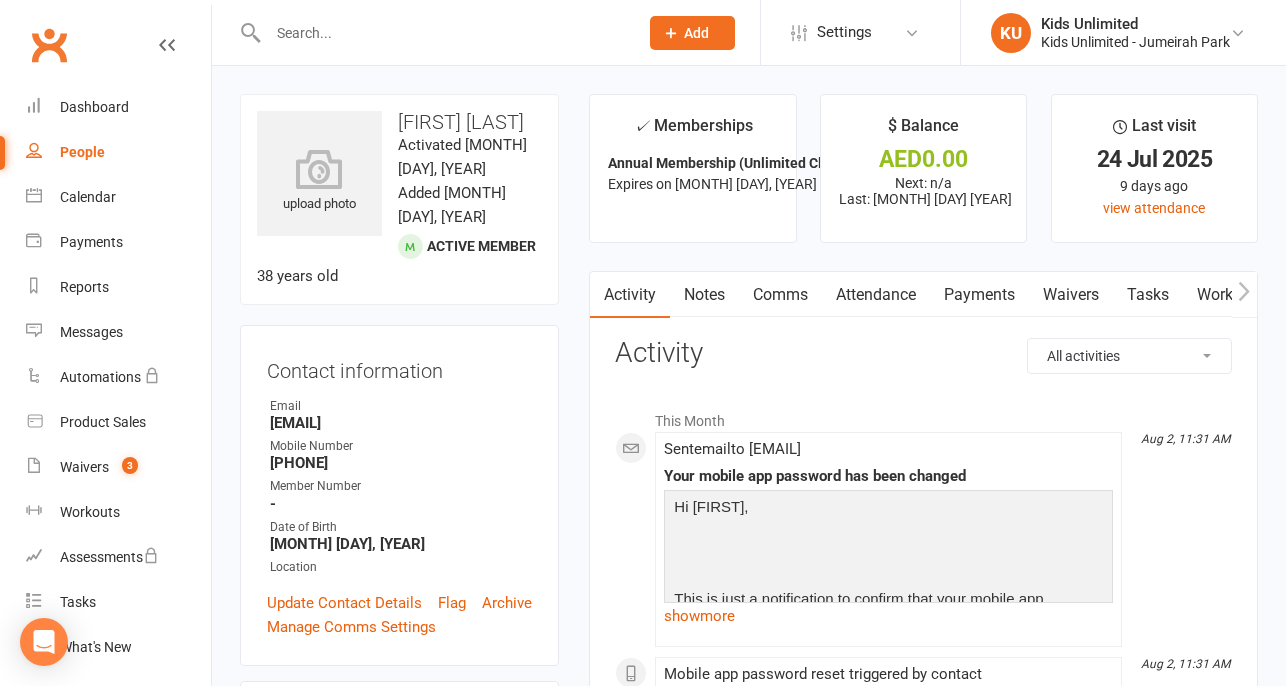 click 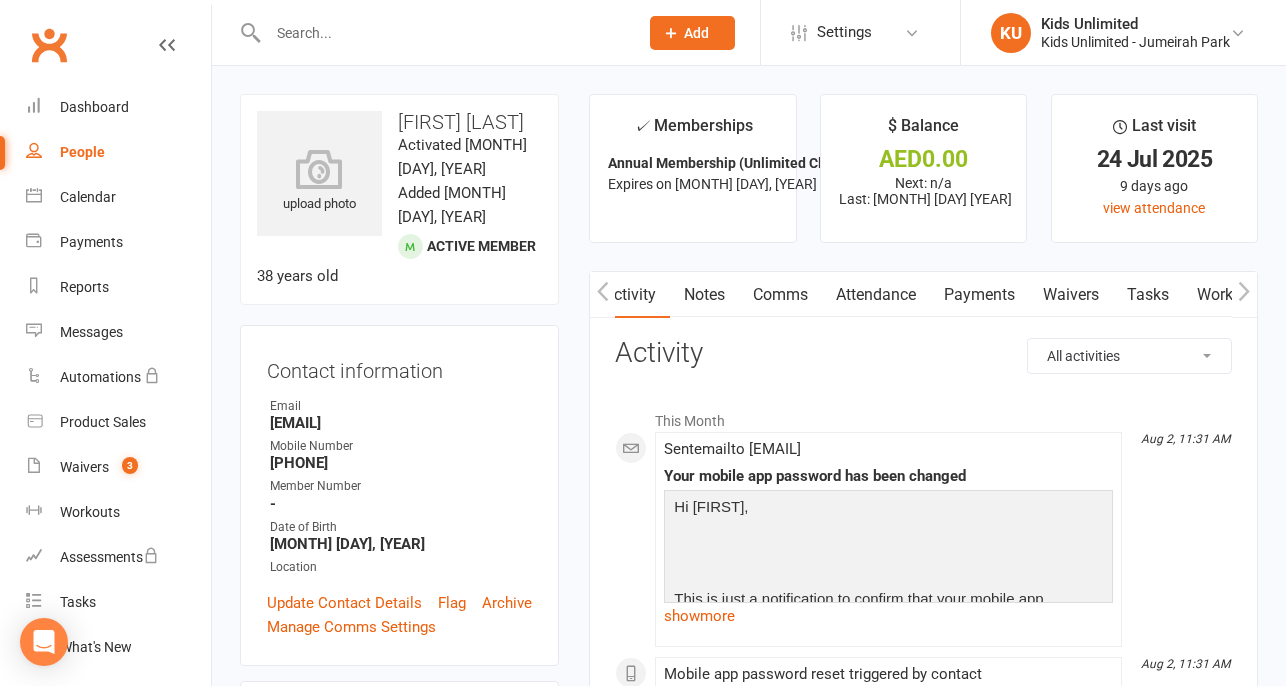 scroll, scrollTop: 0, scrollLeft: 133, axis: horizontal 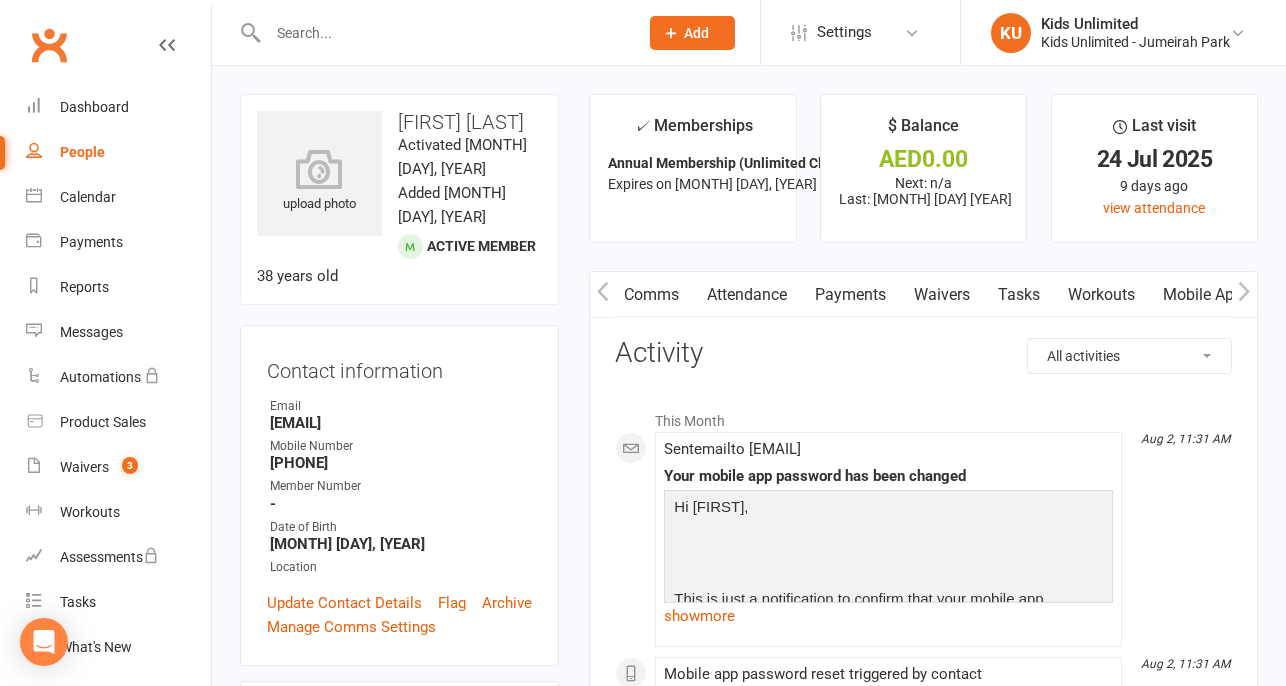 click on "Mobile App" at bounding box center [1203, 295] 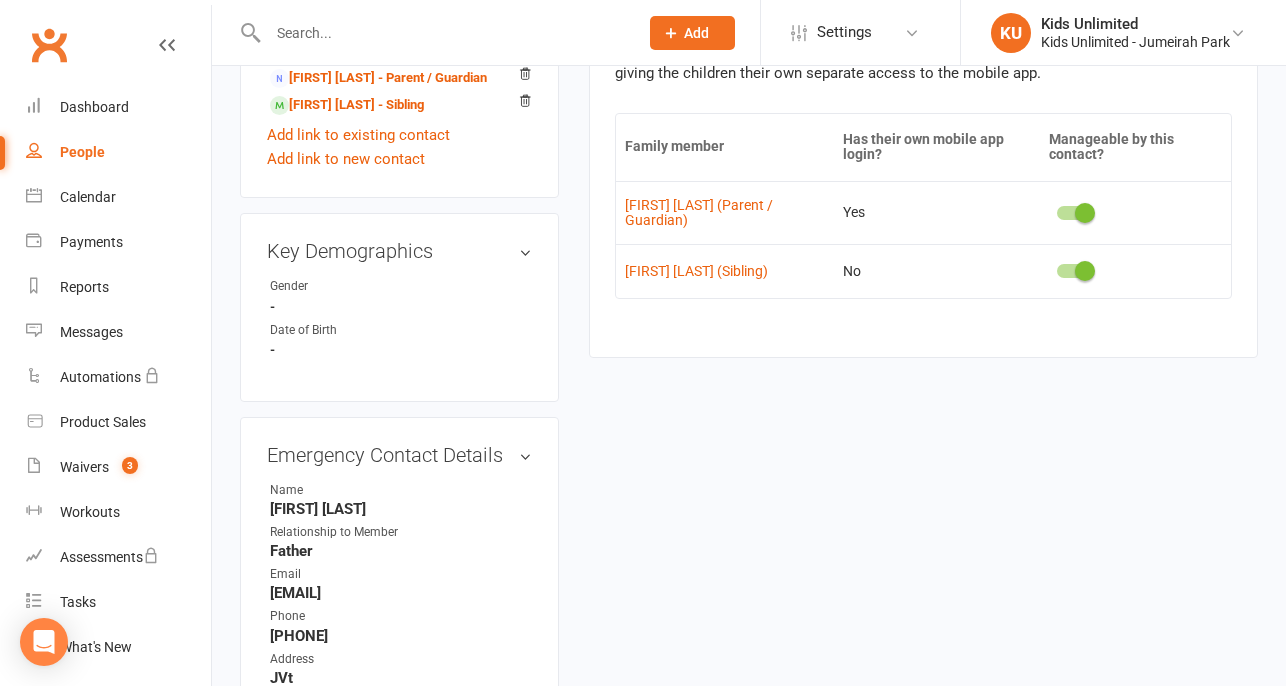 scroll, scrollTop: 1000, scrollLeft: 0, axis: vertical 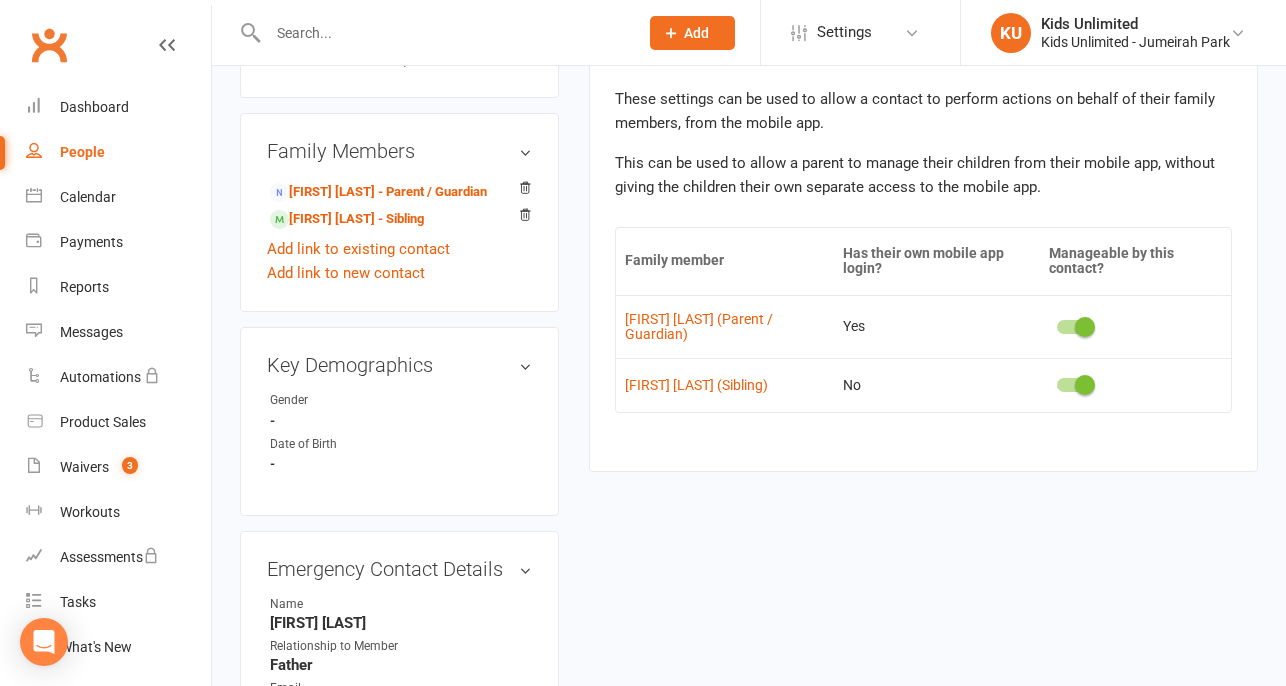 click at bounding box center [1074, 385] 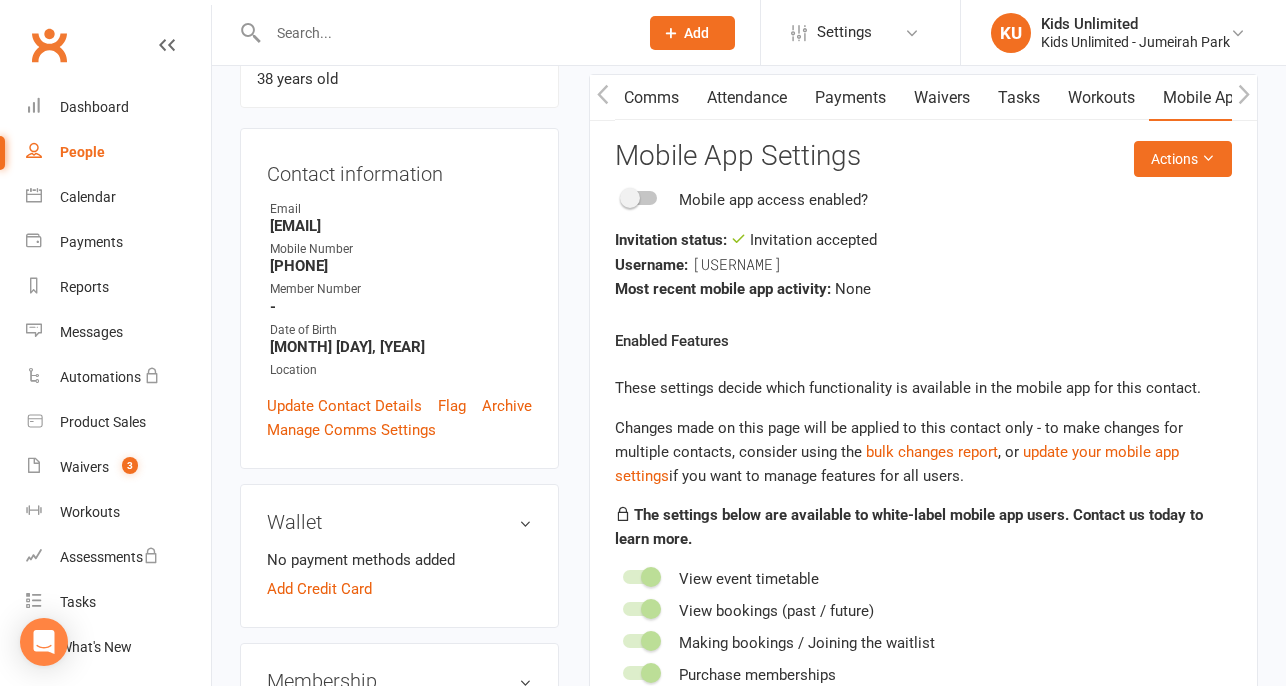 scroll, scrollTop: 0, scrollLeft: 0, axis: both 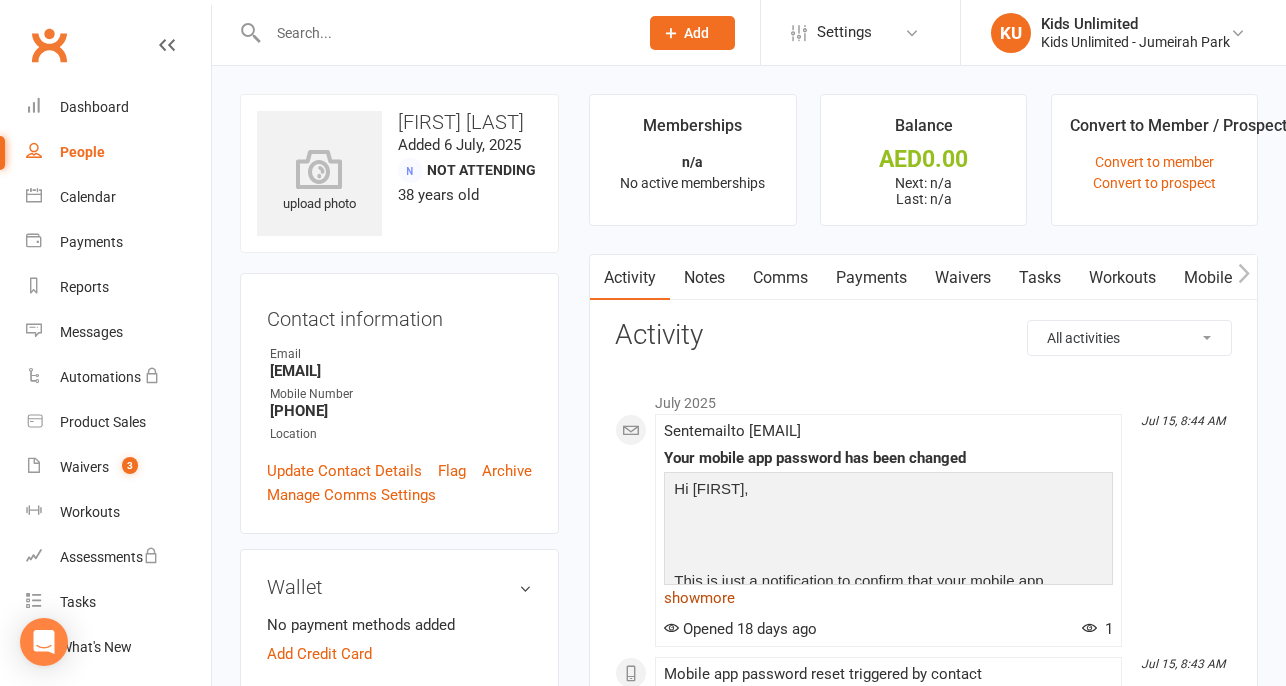 click on "show  more" at bounding box center (888, 598) 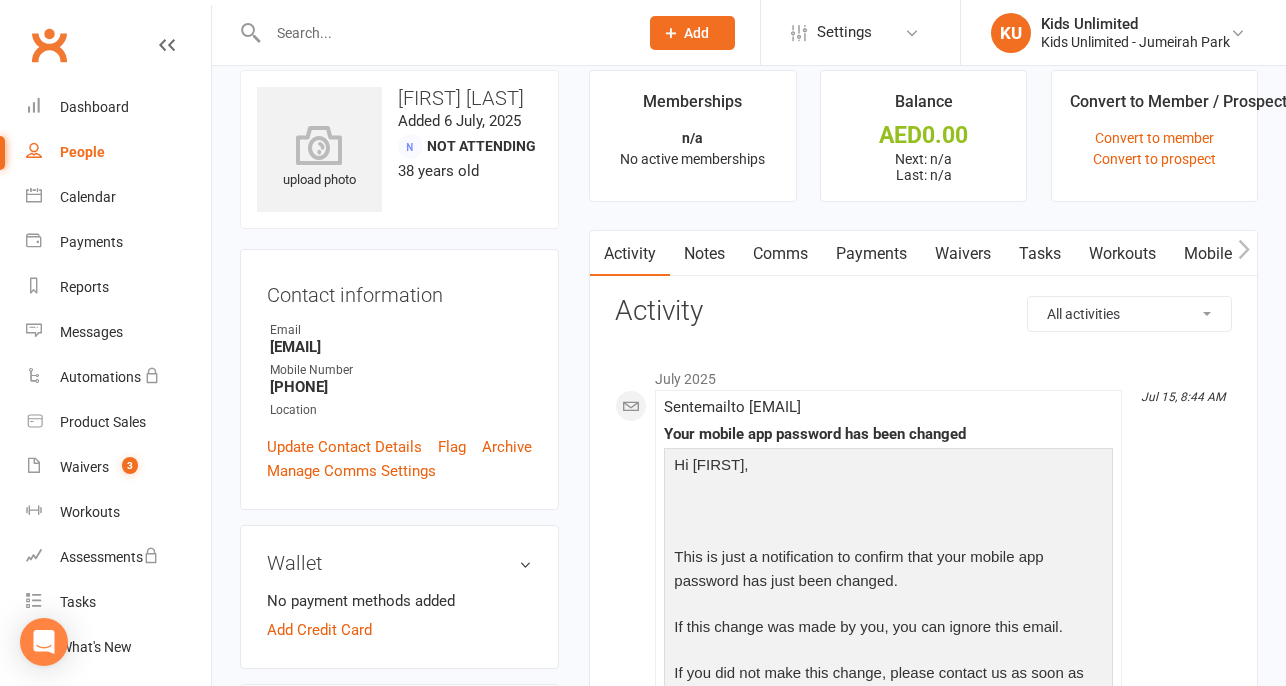 scroll, scrollTop: 0, scrollLeft: 0, axis: both 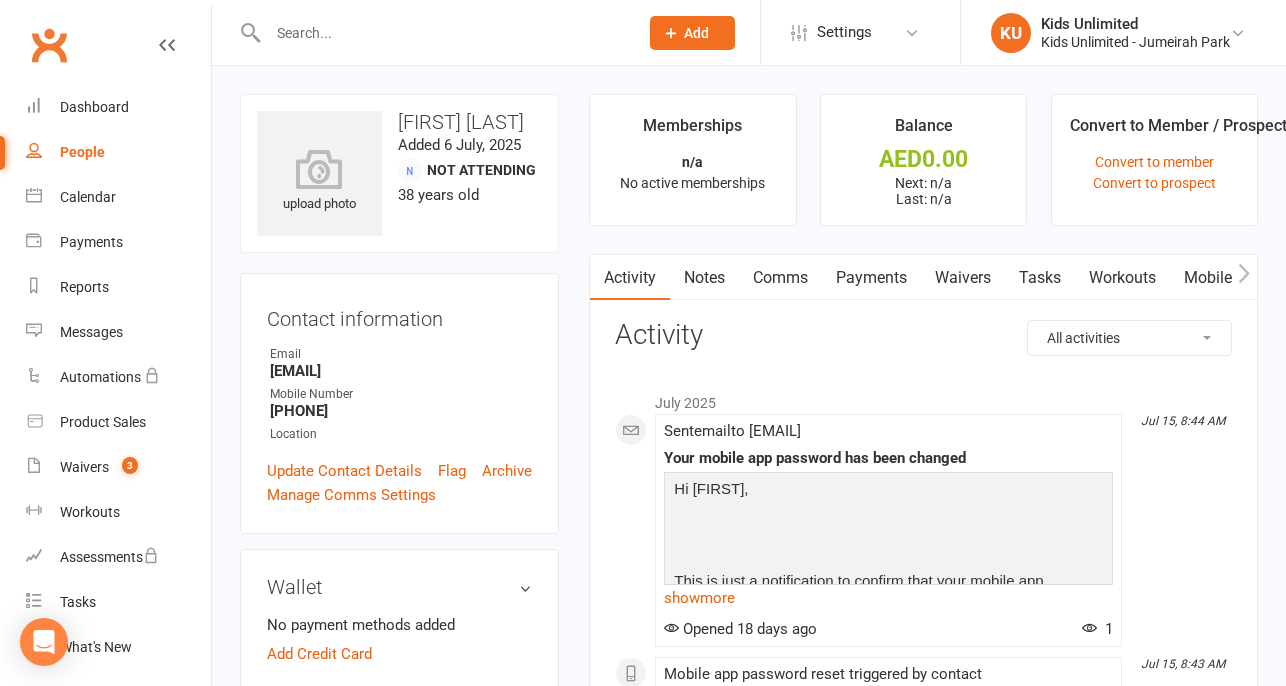 click on "Mobile App" at bounding box center [1224, 278] 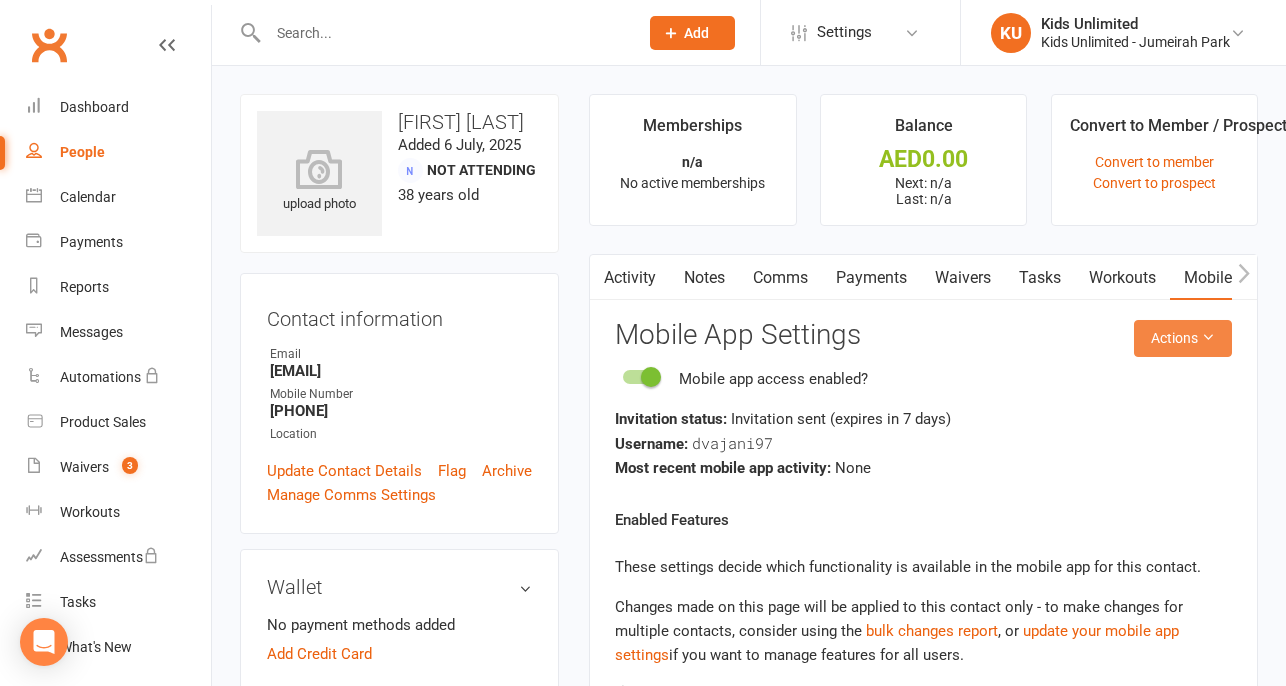 click on "Actions" at bounding box center (1183, 338) 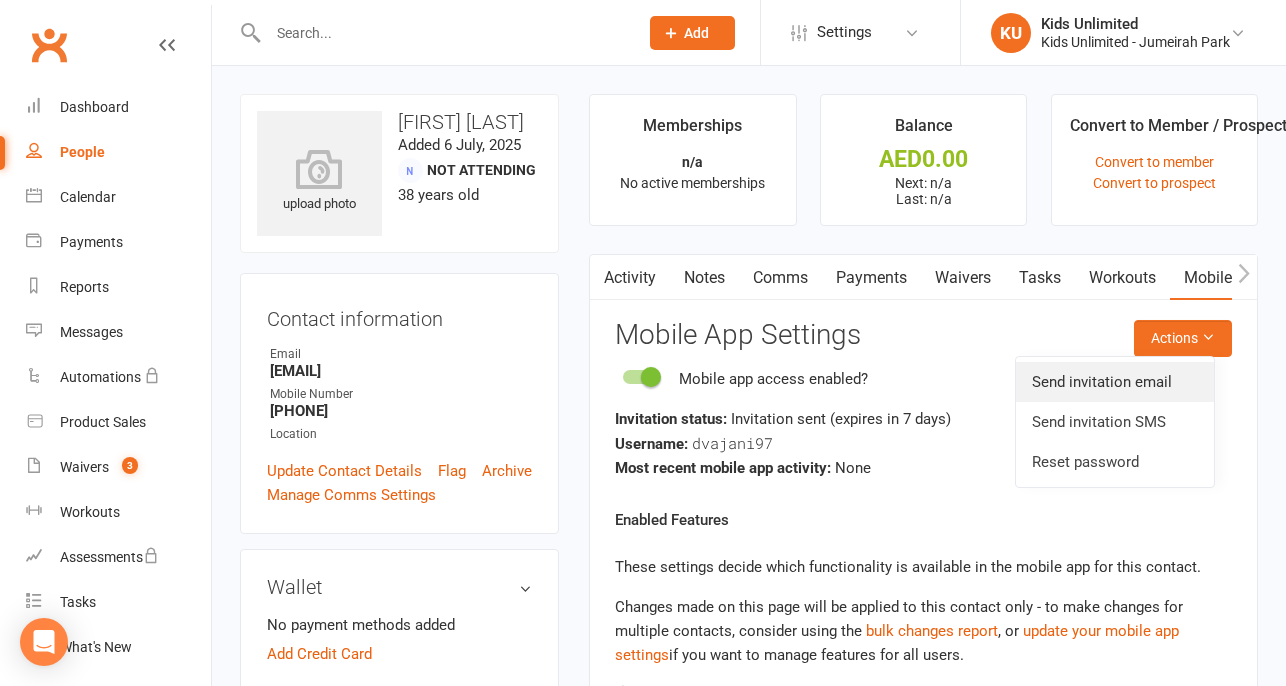 click on "Send invitation email" at bounding box center (1115, 382) 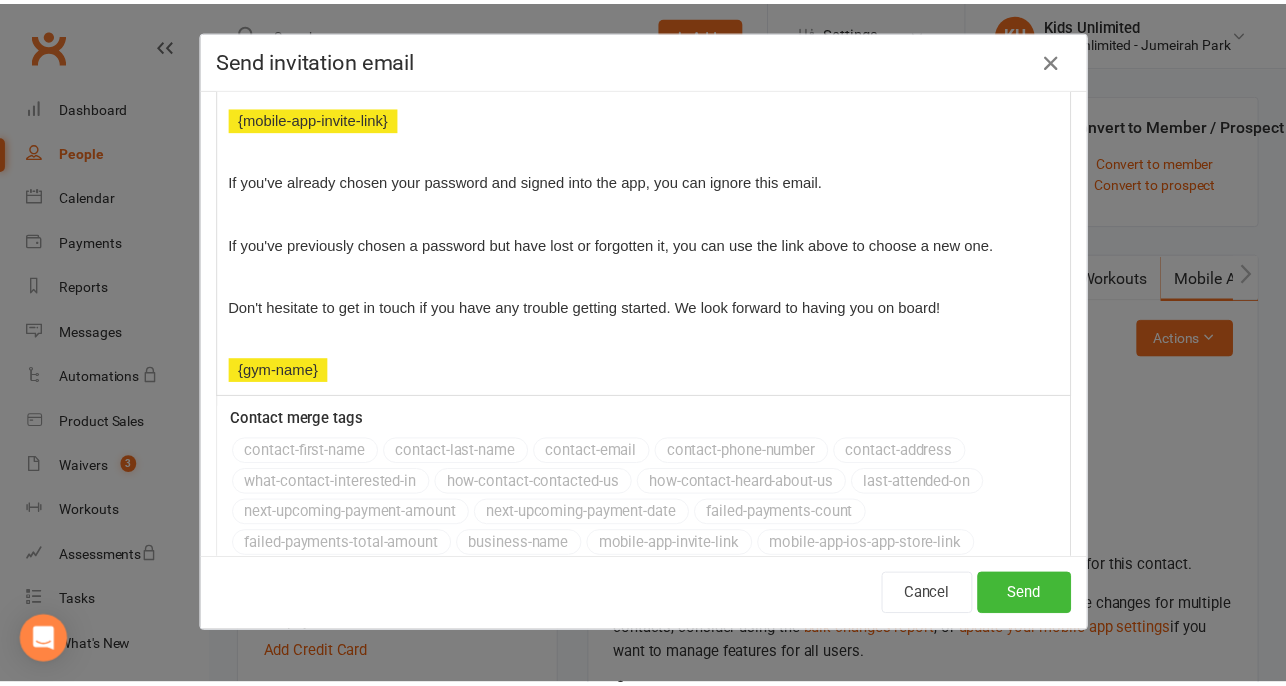 scroll, scrollTop: 501, scrollLeft: 0, axis: vertical 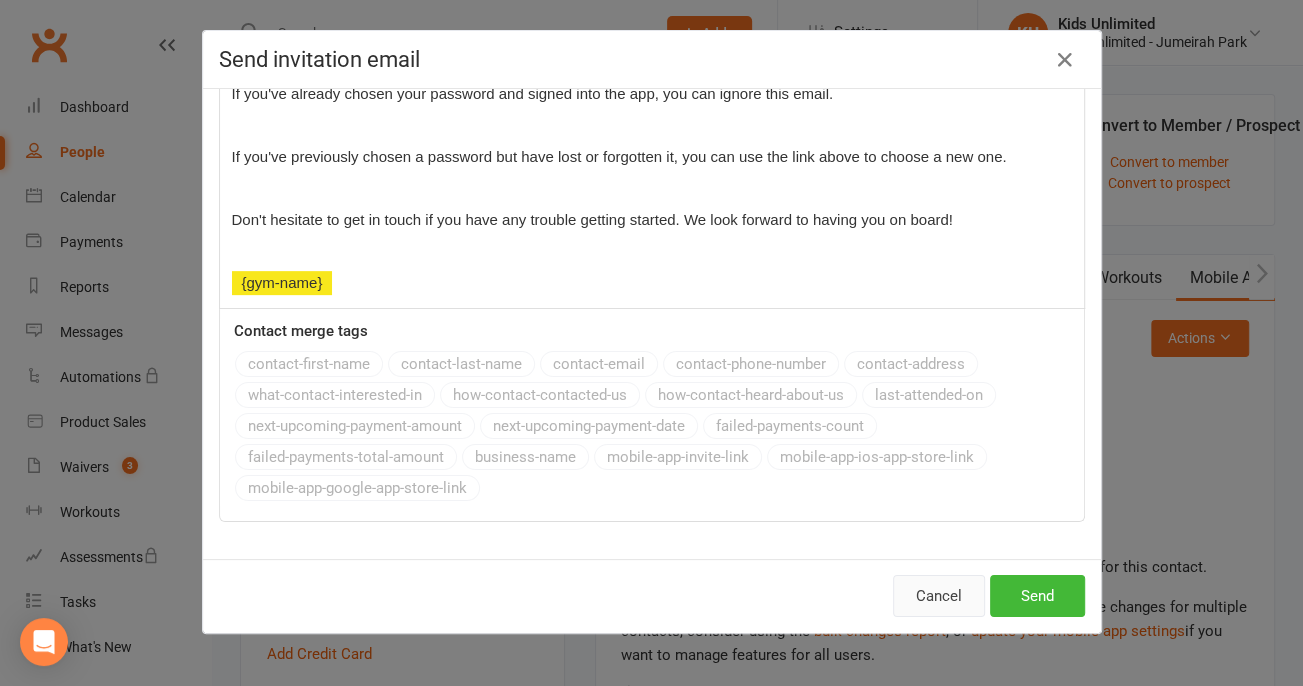 click on "Cancel" at bounding box center [939, 596] 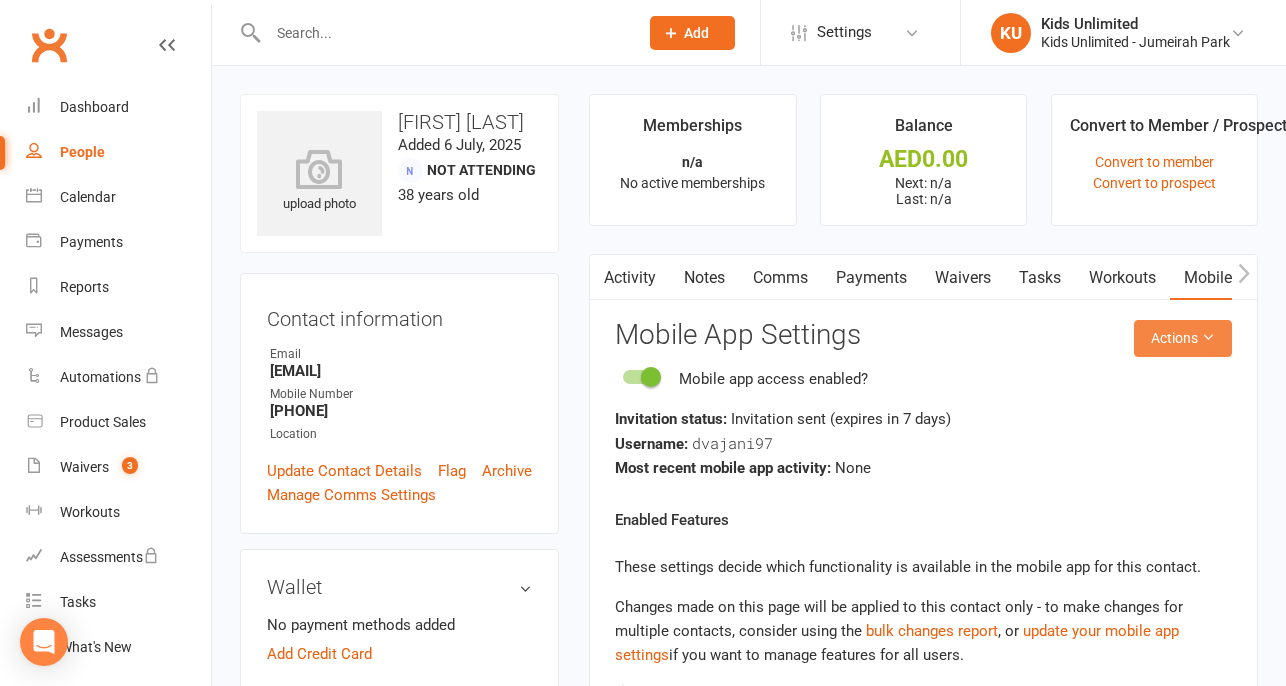click on "Actions" at bounding box center [1183, 338] 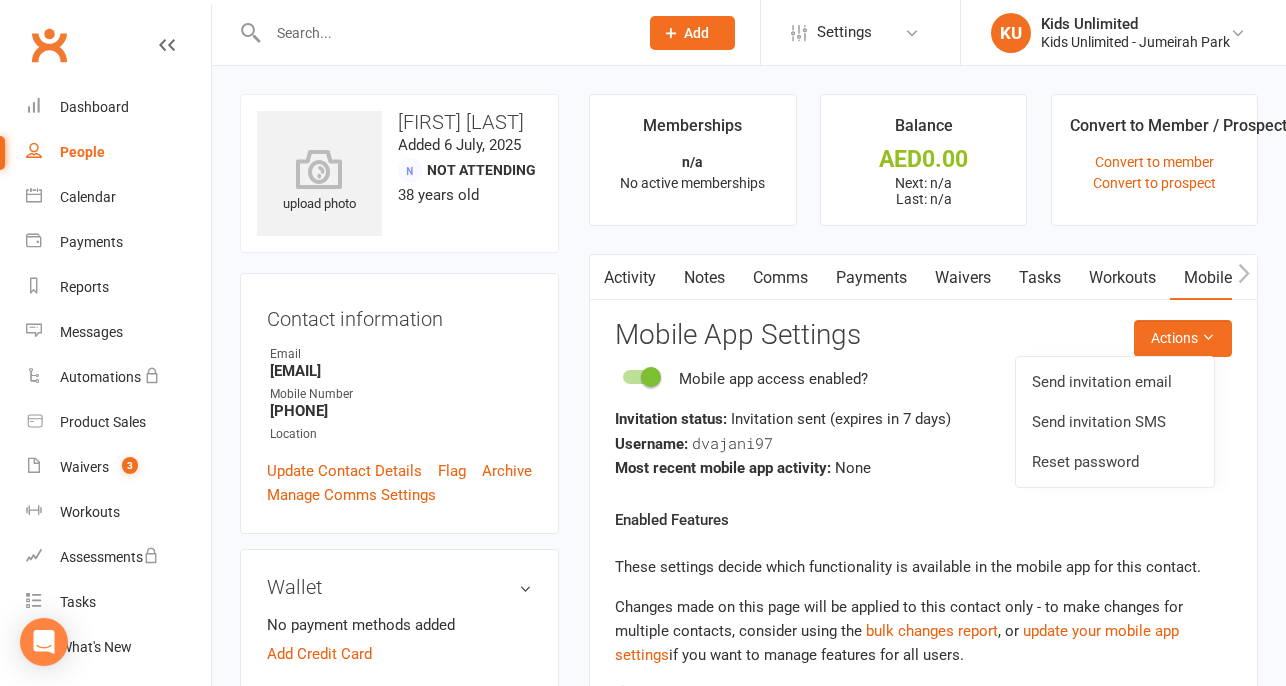 click on "Username:   dvajani97" at bounding box center (923, 443) 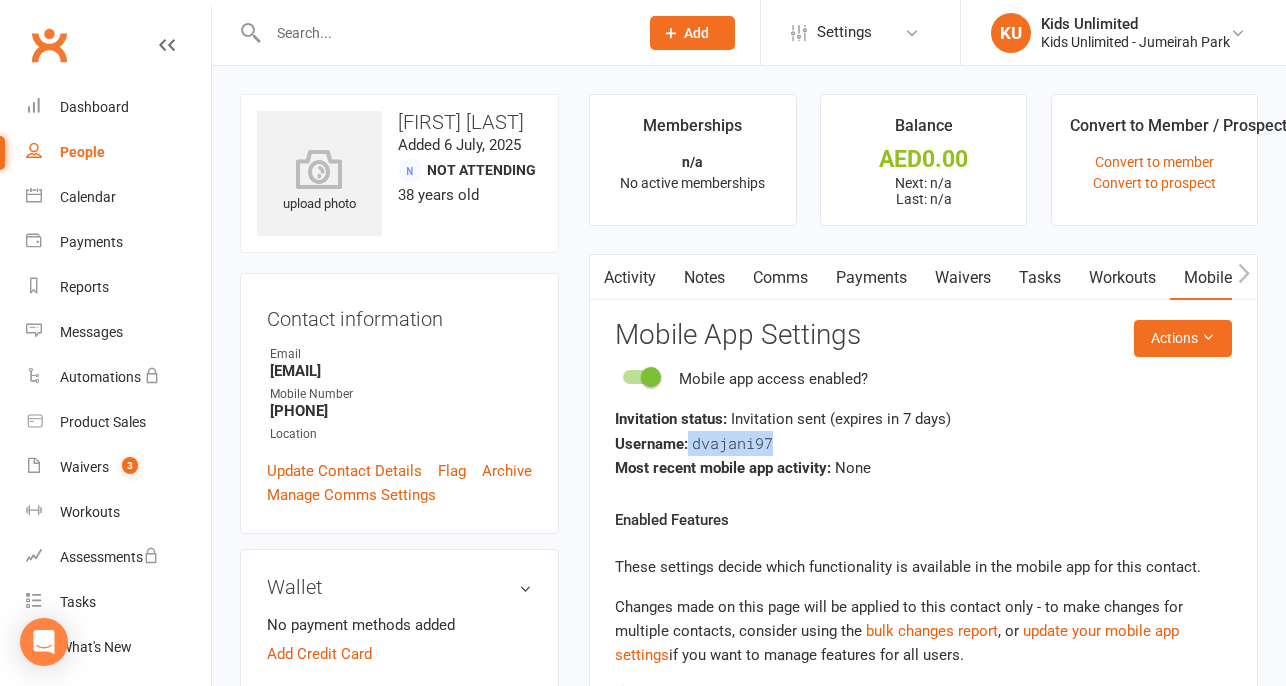 drag, startPoint x: 689, startPoint y: 438, endPoint x: 819, endPoint y: 444, distance: 130.13838 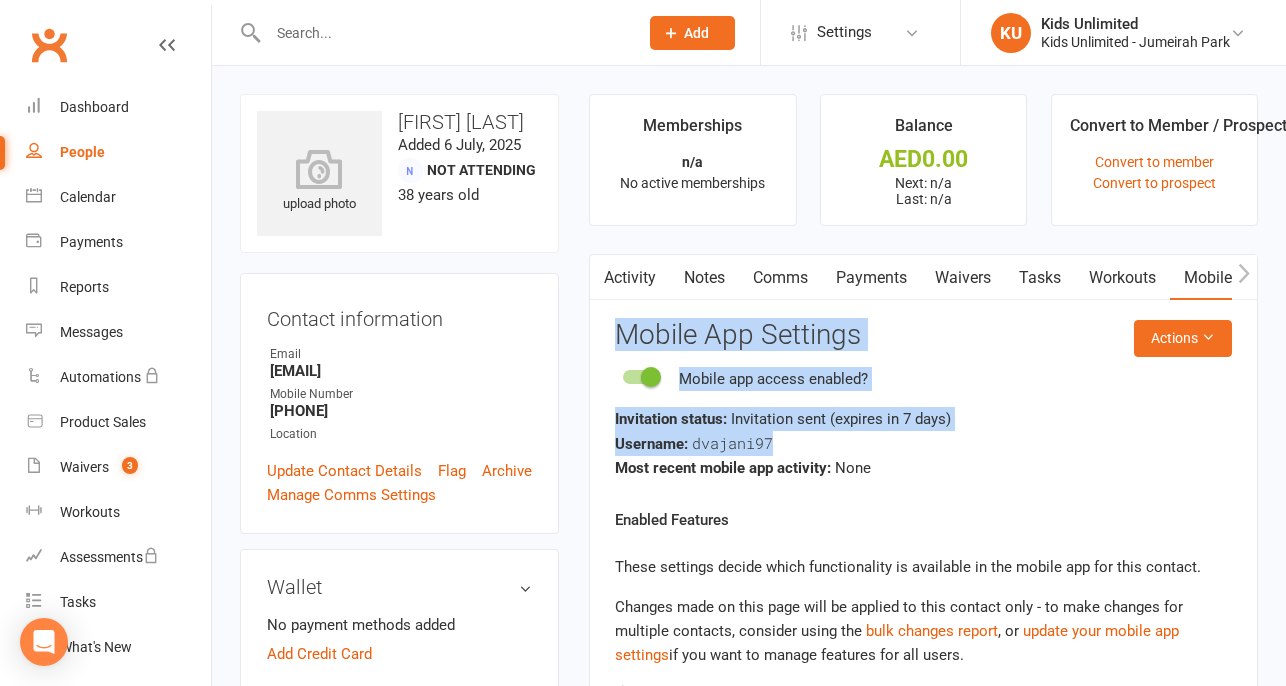 drag, startPoint x: 604, startPoint y: 326, endPoint x: 1026, endPoint y: 437, distance: 436.35422 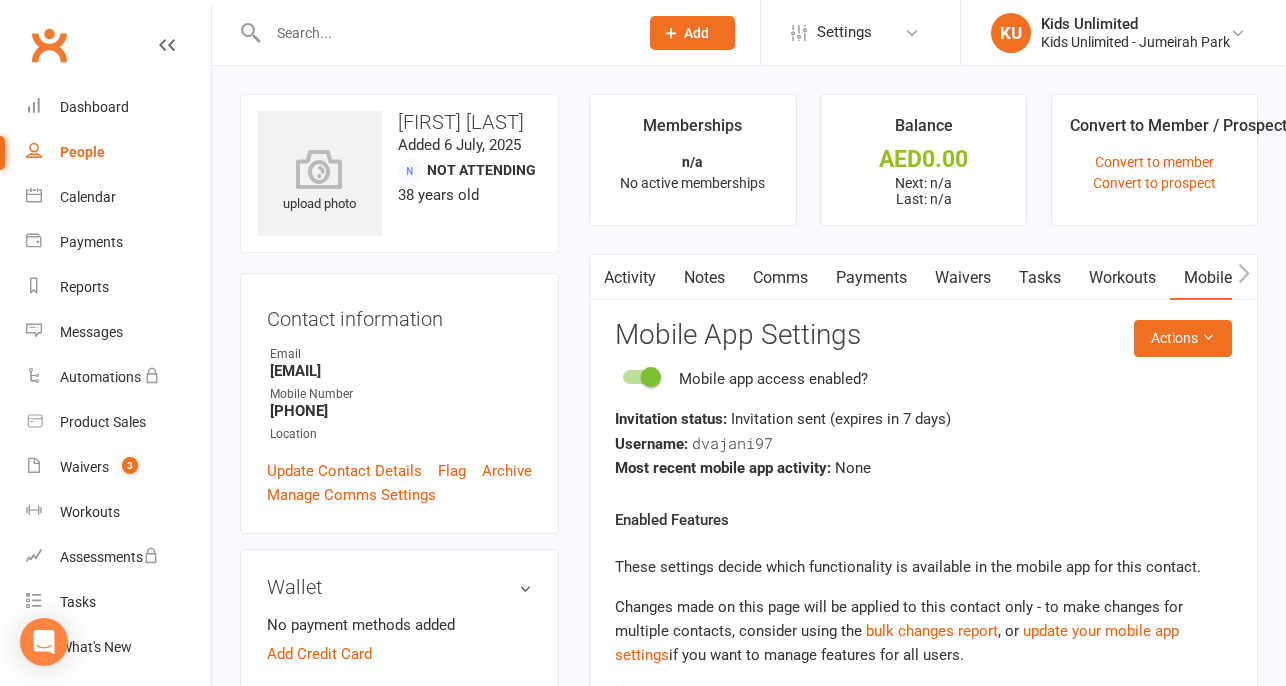 click on "Most recent mobile app activity:   None" at bounding box center (923, 468) 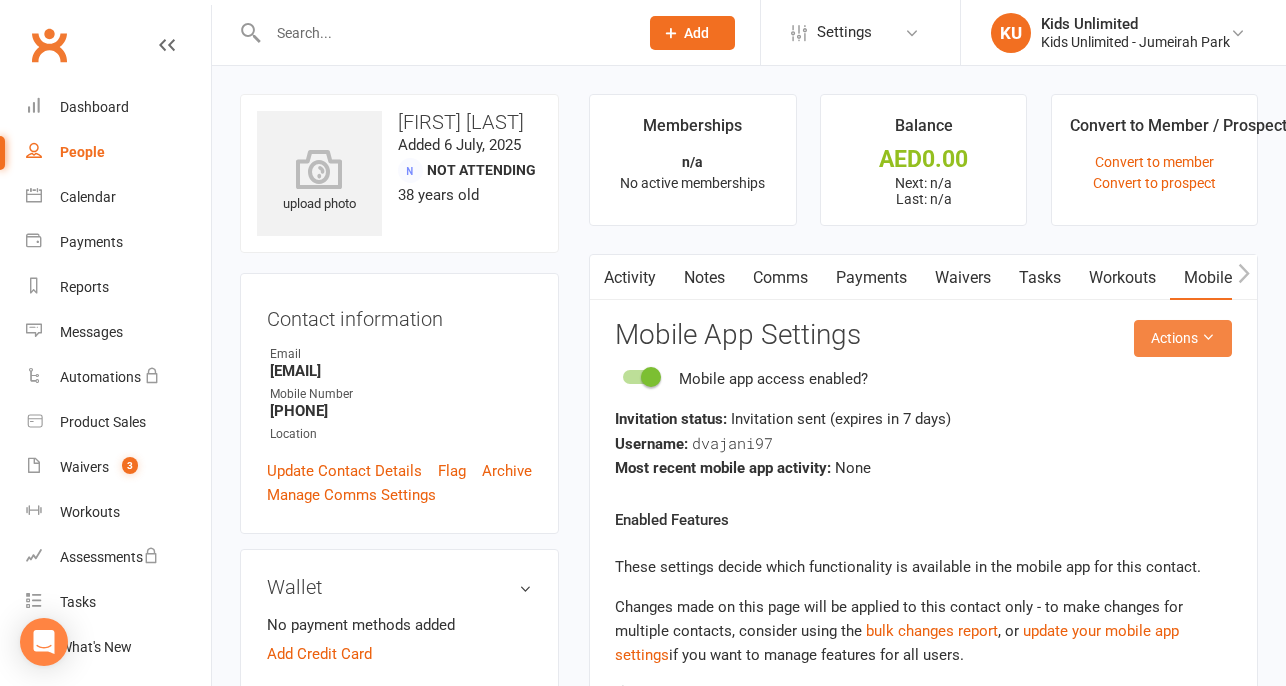 click on "Actions" at bounding box center (1183, 338) 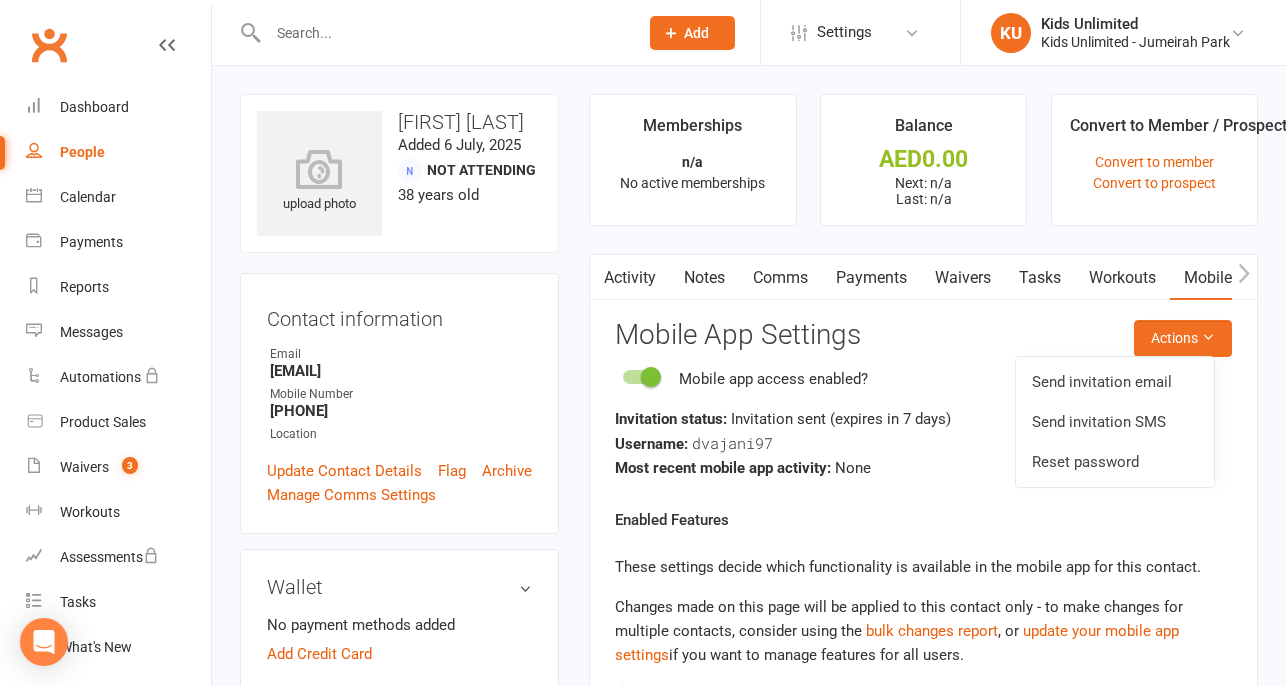 click on "Mobile App Settings" at bounding box center (923, 335) 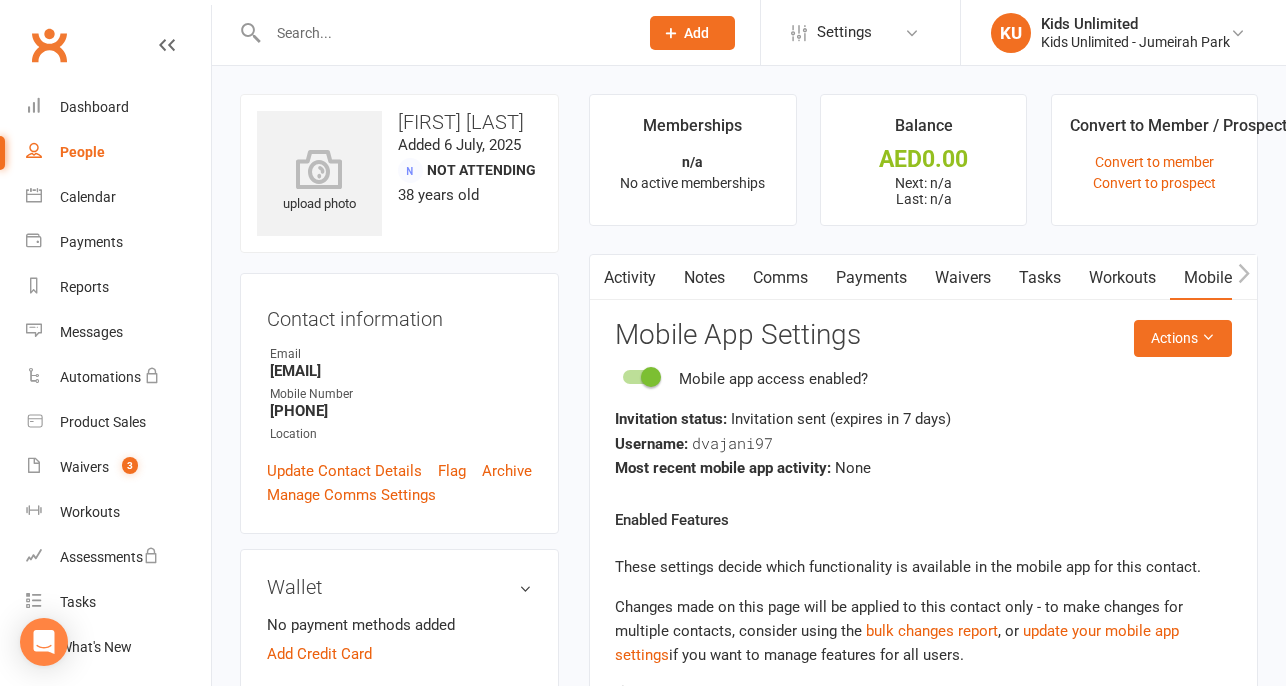 drag, startPoint x: 398, startPoint y: 370, endPoint x: 258, endPoint y: 372, distance: 140.01428 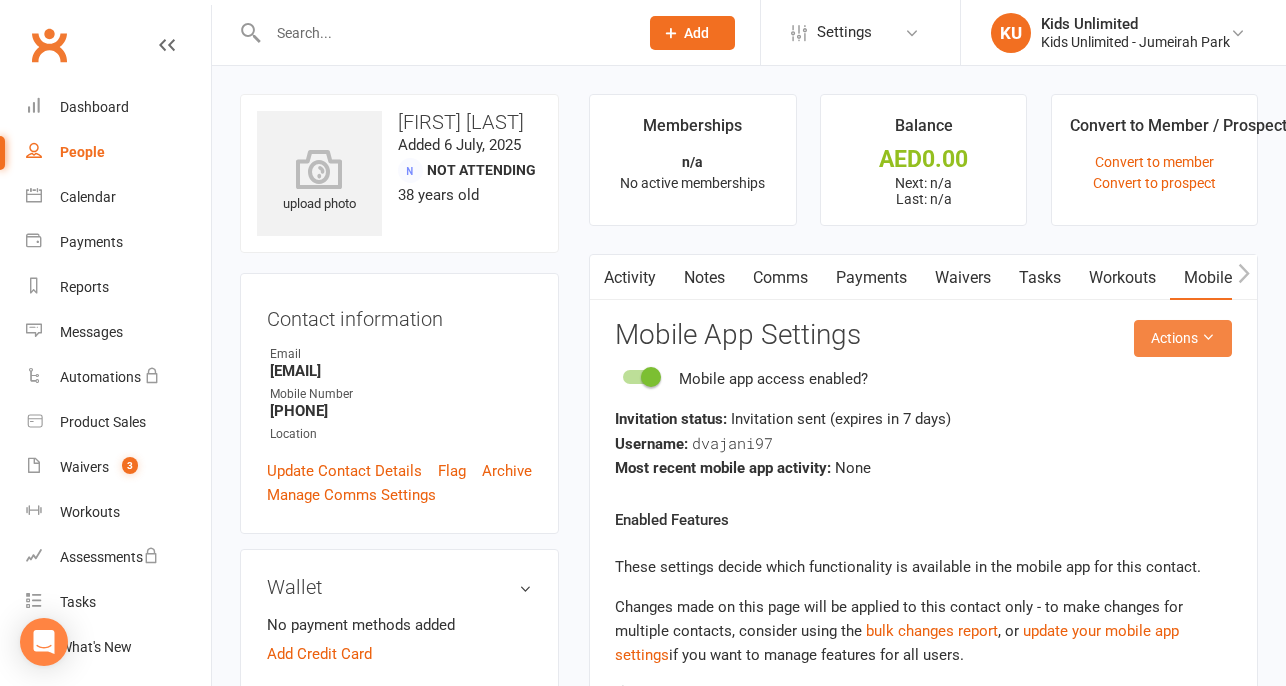 click on "Actions" at bounding box center (1183, 338) 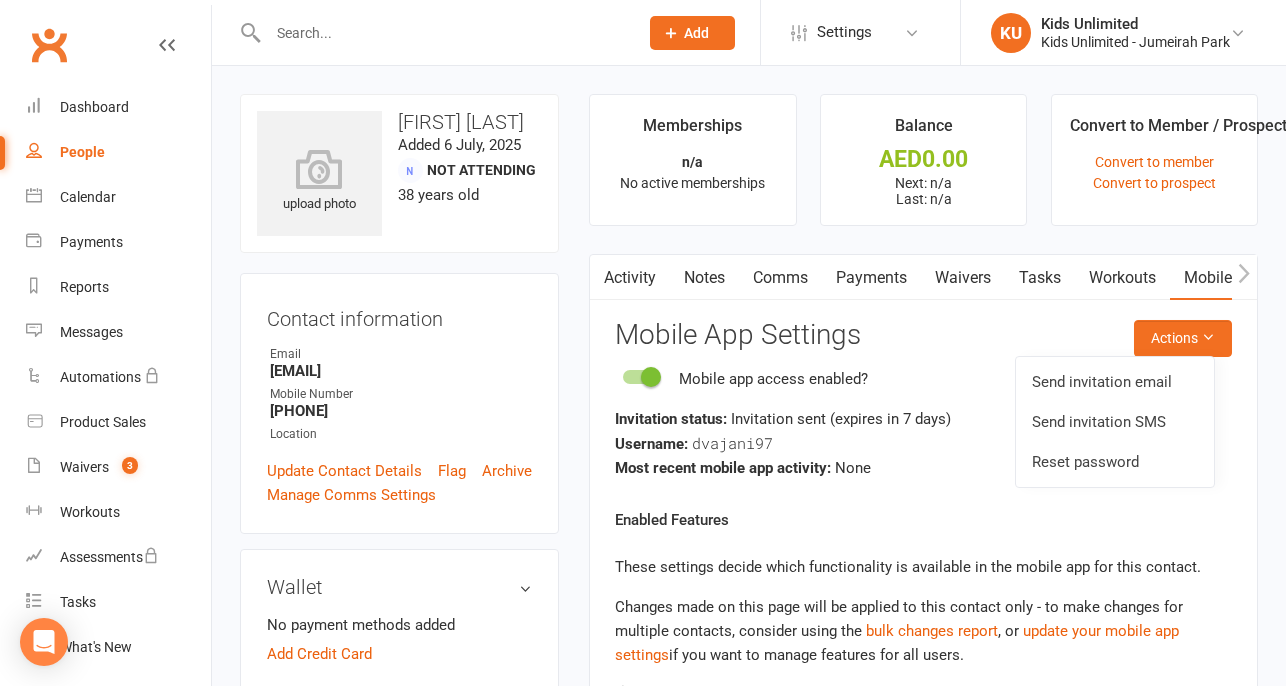 click on "Actions   Mobile App Settings Mobile app access enabled? Invitation status:   Invitation sent   (expires   in 7 days )       Username:   dvajani97   Most recent mobile app activity:   None Enabled Features These settings decide which functionality is available in the mobile app for this contact. Changes made on this page will be applied to this contact only - to make changes for multiple contacts, consider using the   bulk changes report , or   update your mobile app settings  if you want to manage features for all users.   The settings below are available to white-label mobile app users. Contact us today to learn more. View event timetable View bookings (past / future) Making bookings / Joining the waitlist Purchase memberships View payment information (payments and payment methods) My Shop (Product sales) Workouts (view / perform) ID Card Family Members These settings can be used to allow a contact to perform actions on behalf of their family members, from the mobile app. Family member Nitya Vajani (Child)" at bounding box center (923, 844) 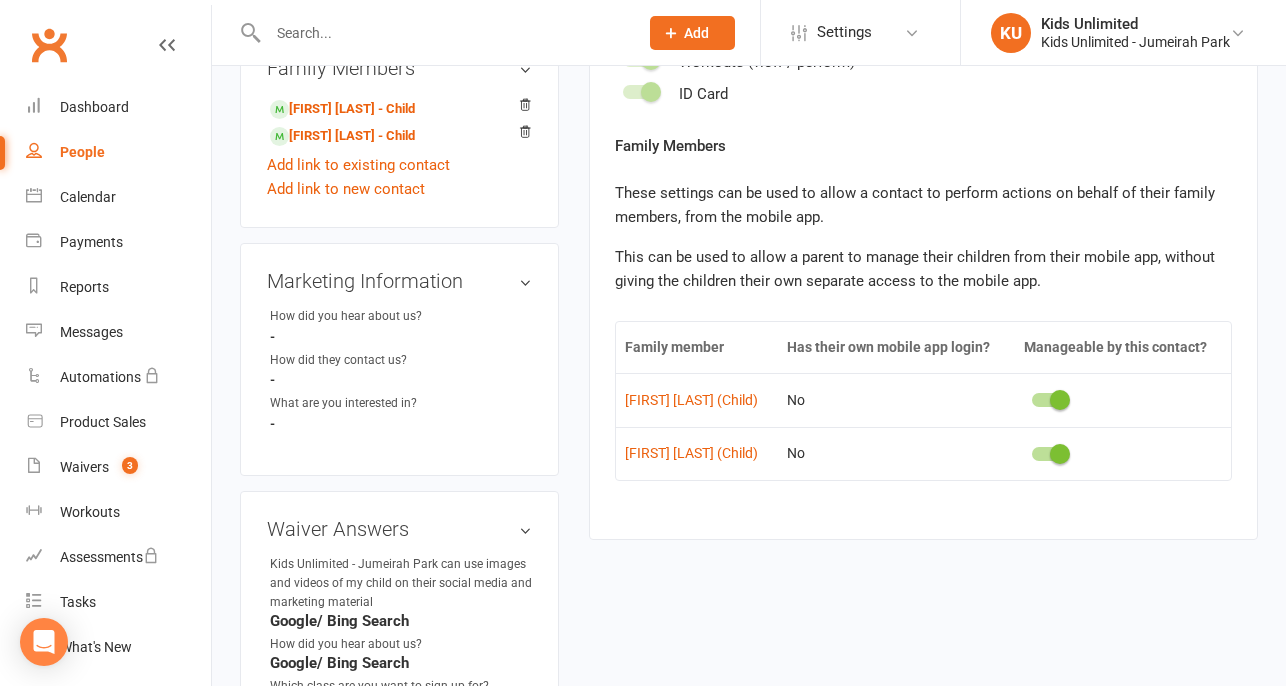 scroll, scrollTop: 666, scrollLeft: 0, axis: vertical 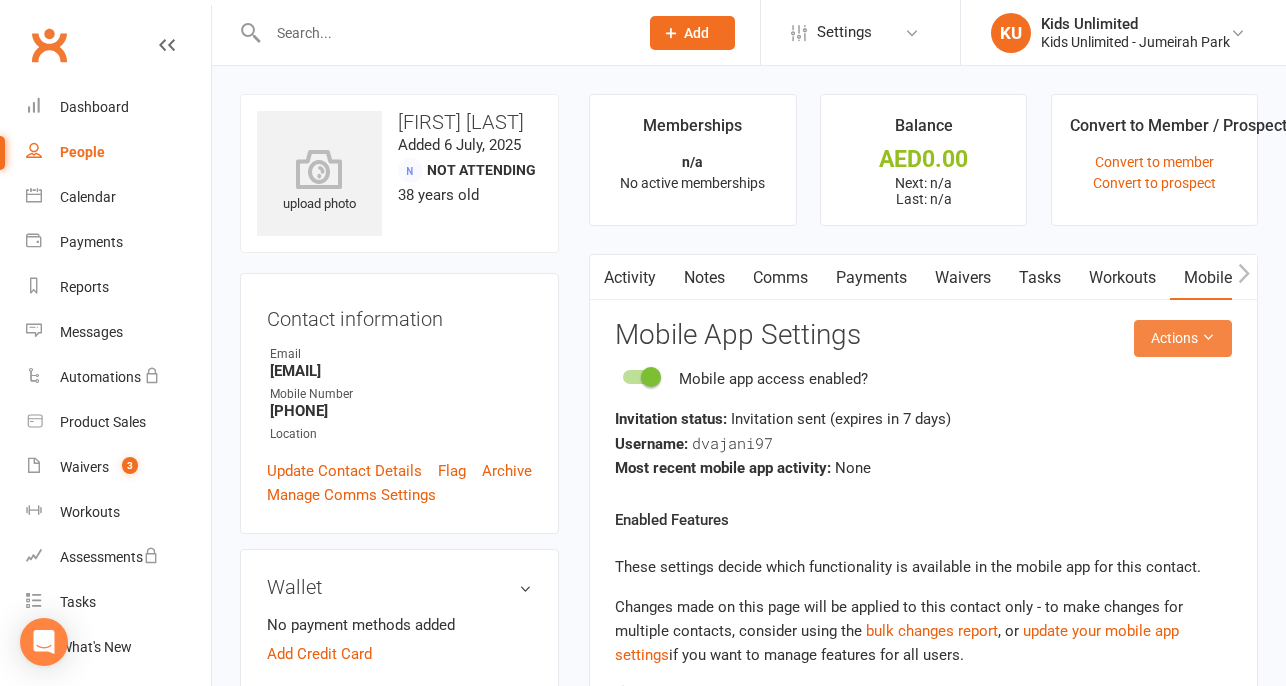 click on "Actions" at bounding box center [1183, 338] 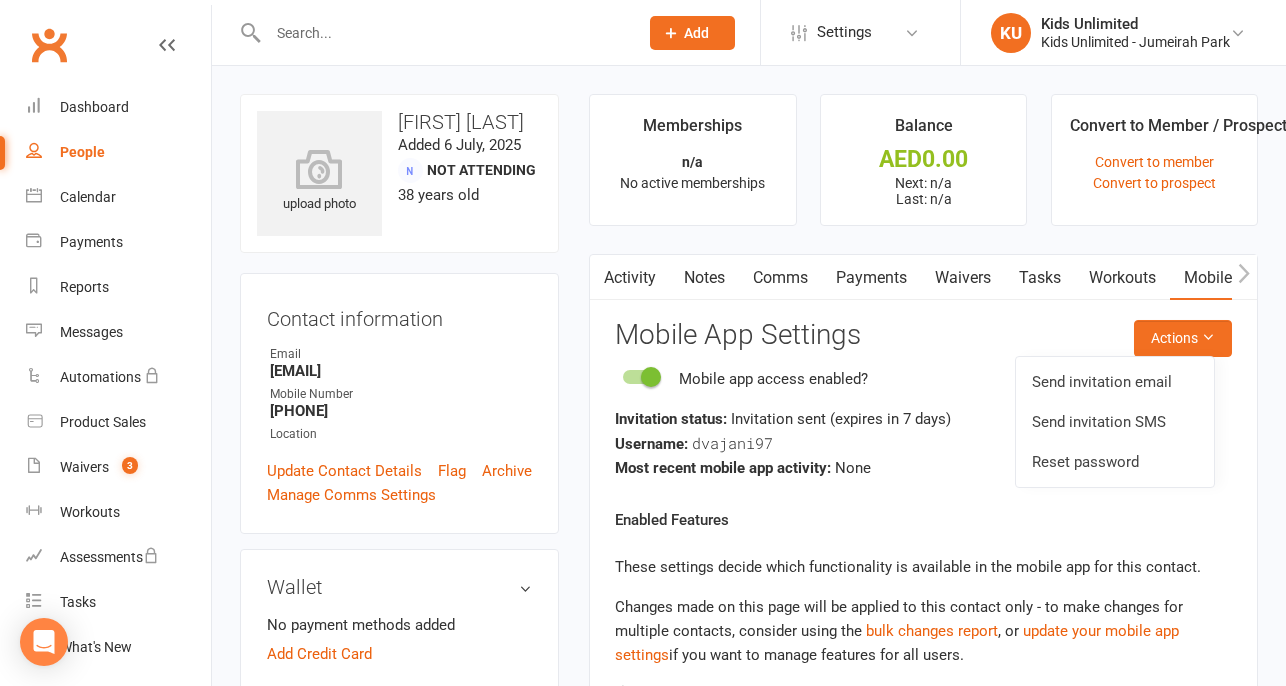 click on "Activity Notes Comms Payments Waivers Tasks Workouts Mobile App
Actions   Mobile App Settings Mobile app access enabled? Invitation status:   Invitation sent   (expires   in 7 days )       Username:   dvajani97   Most recent mobile app activity:   None Enabled Features These settings decide which functionality is available in the mobile app for this contact. Changes made on this page will be applied to this contact only - to make changes for multiple contacts, consider using the   bulk changes report , or   update your mobile app settings  if you want to manage features for all users.   The settings below are available to white-label mobile app users. Contact us today to learn more. View event timetable View bookings (past / future) Making bookings / Joining the waitlist Purchase memberships View payment information (payments and payment methods) My Shop (Product sales) Workouts (view / perform) ID Card Family Members Family member Has their own mobile app login? Manageable by this contact? No No" at bounding box center [923, 841] 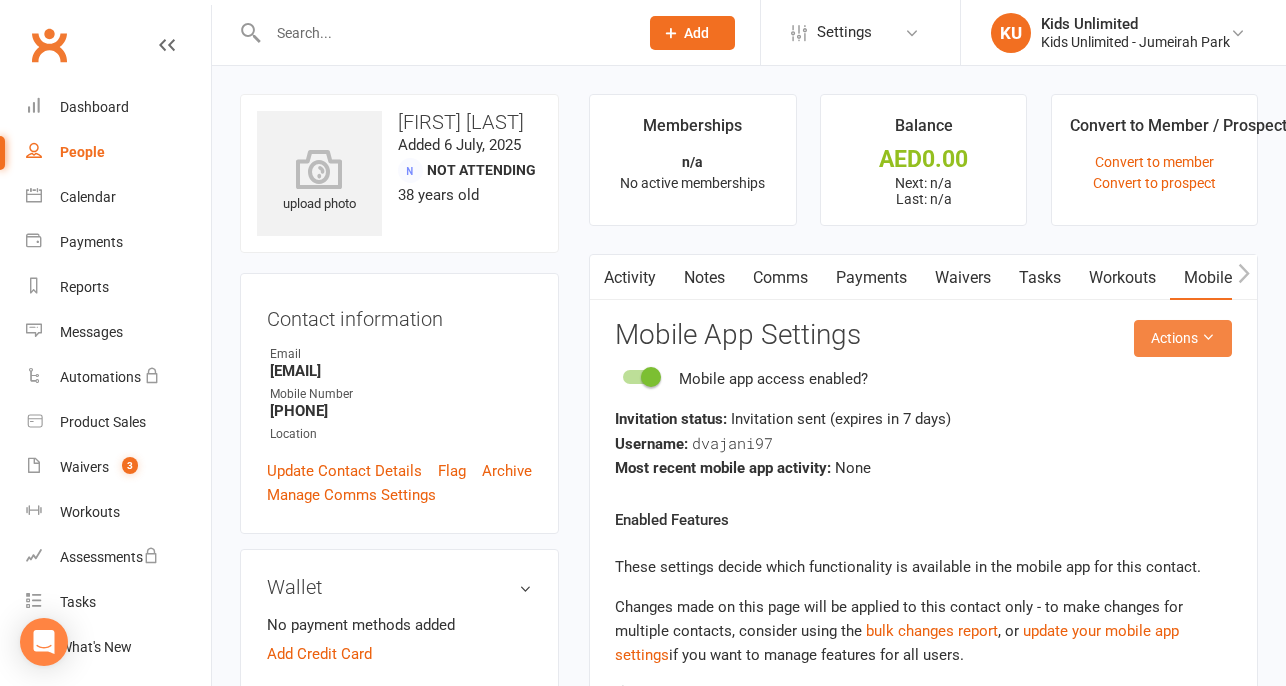 click at bounding box center (1208, 337) 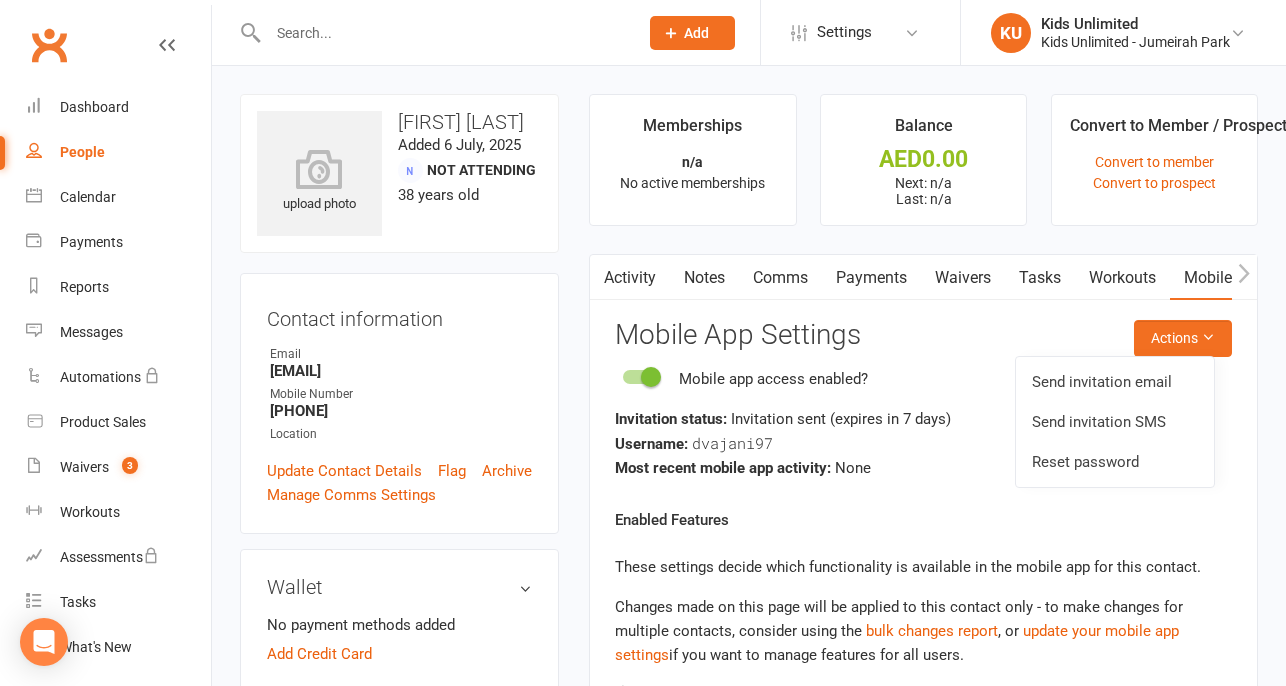 click on "Username:   dvajani97" at bounding box center (923, 443) 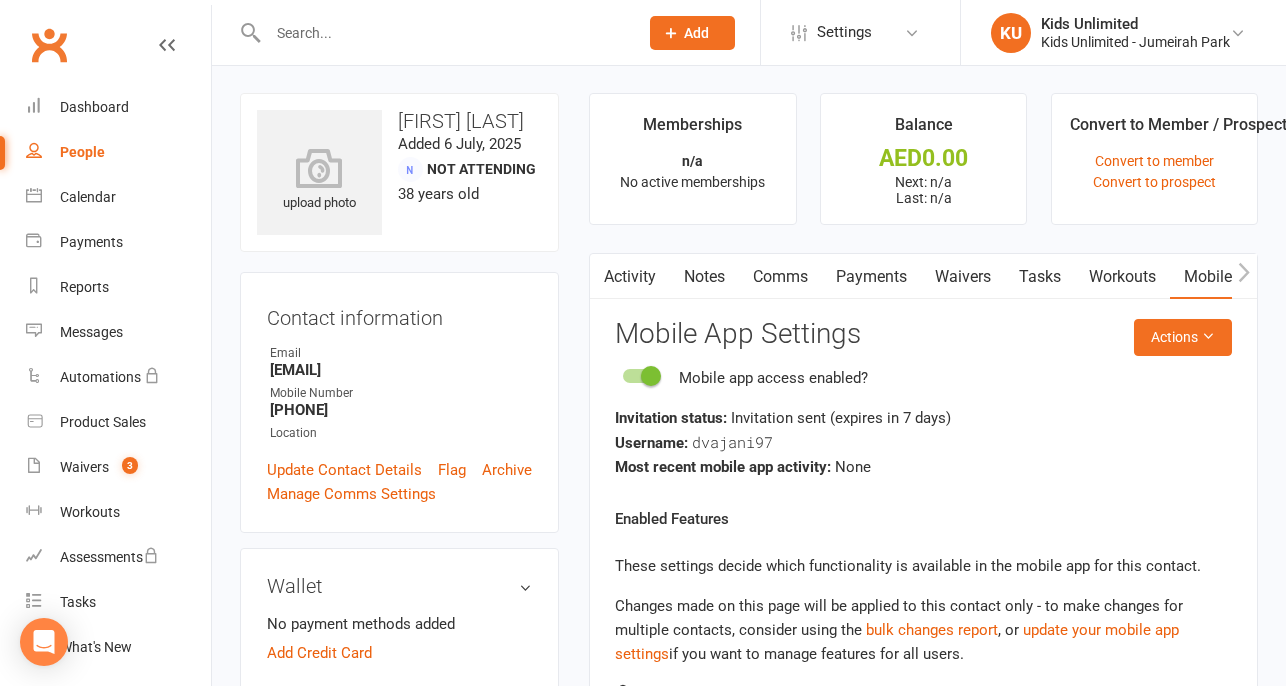scroll, scrollTop: 0, scrollLeft: 0, axis: both 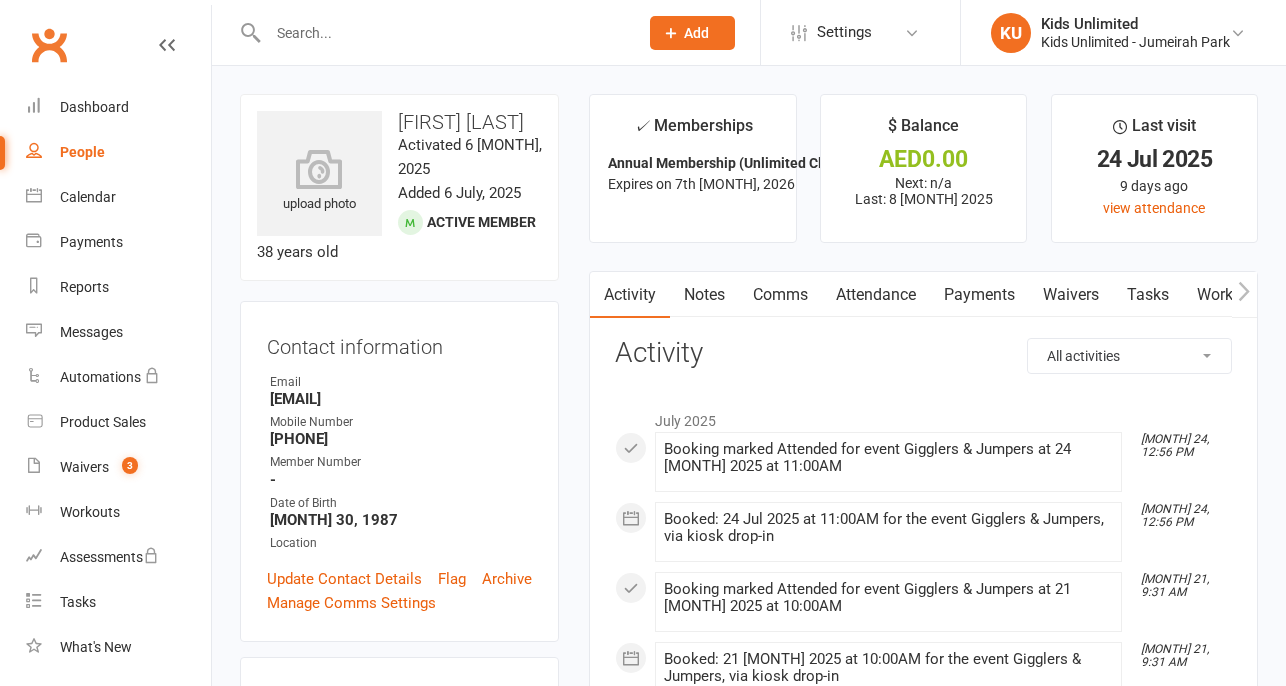 click 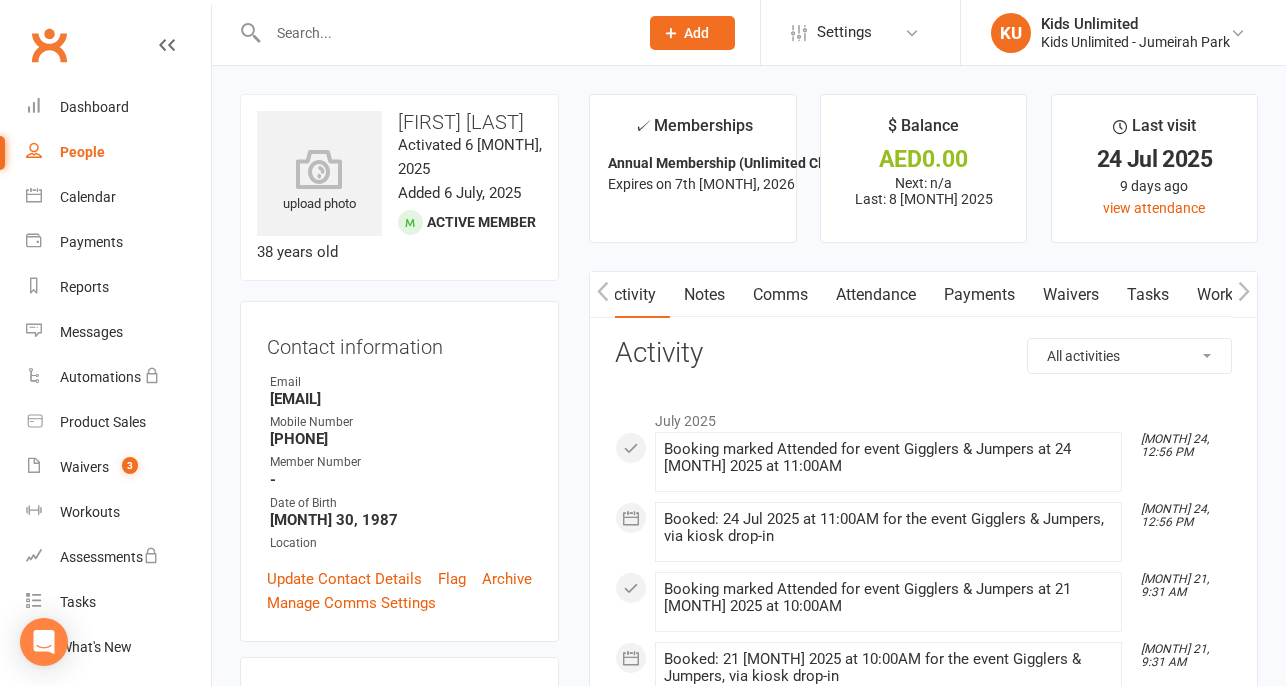 scroll, scrollTop: 0, scrollLeft: 133, axis: horizontal 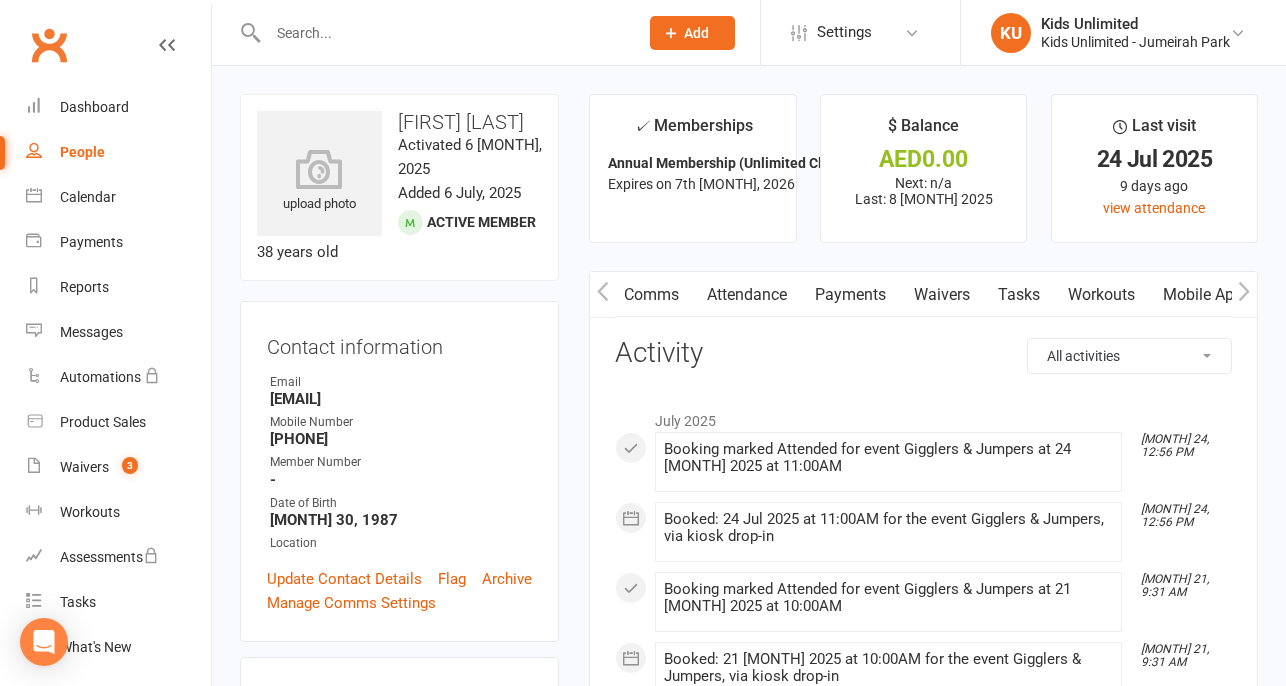 click on "Mobile App" at bounding box center [1203, 295] 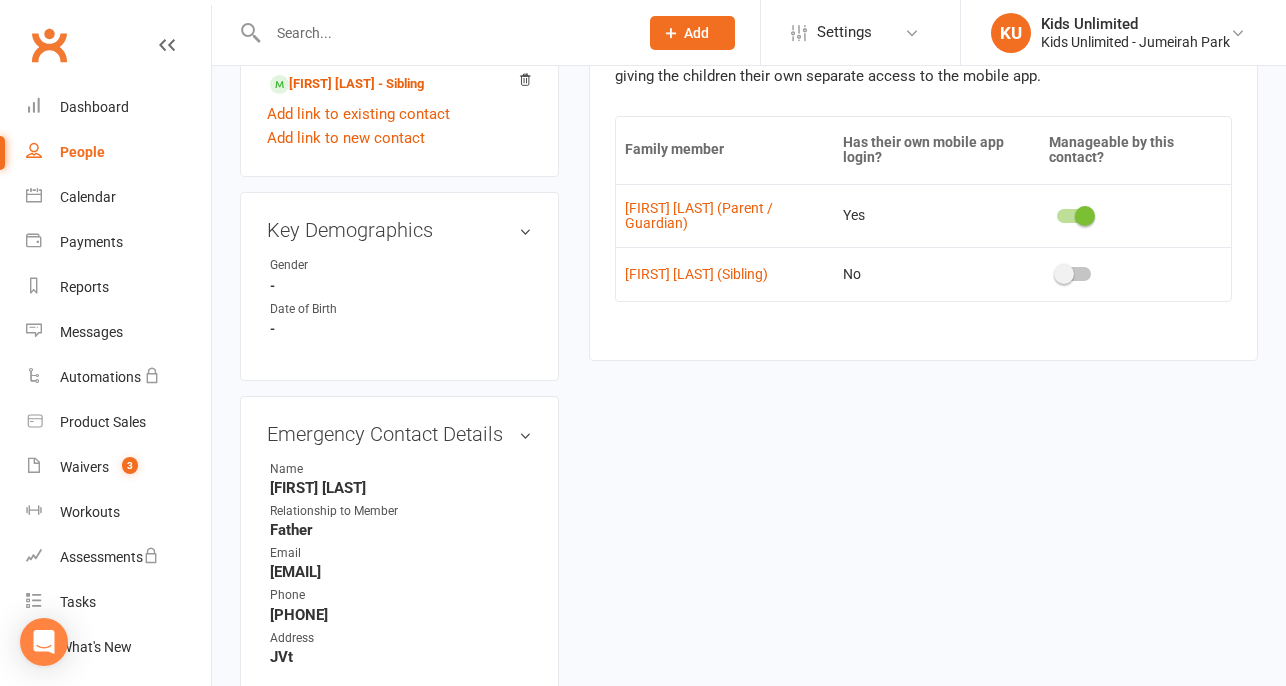 scroll, scrollTop: 1000, scrollLeft: 0, axis: vertical 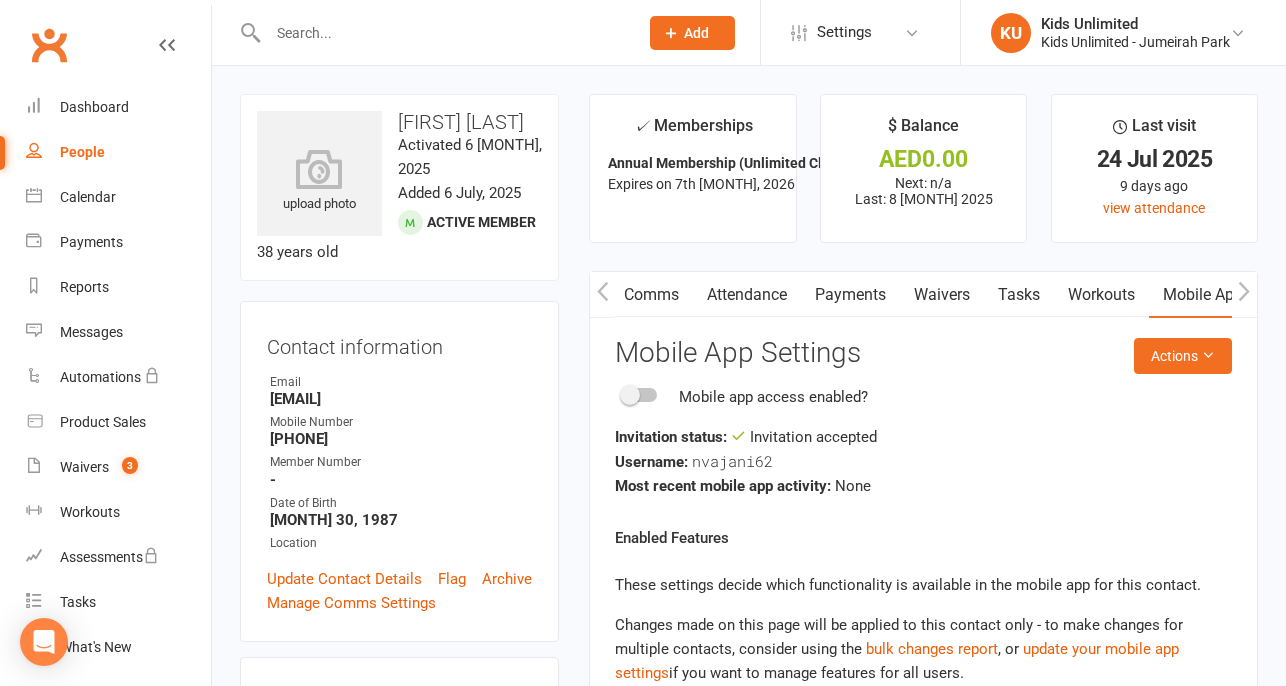 click 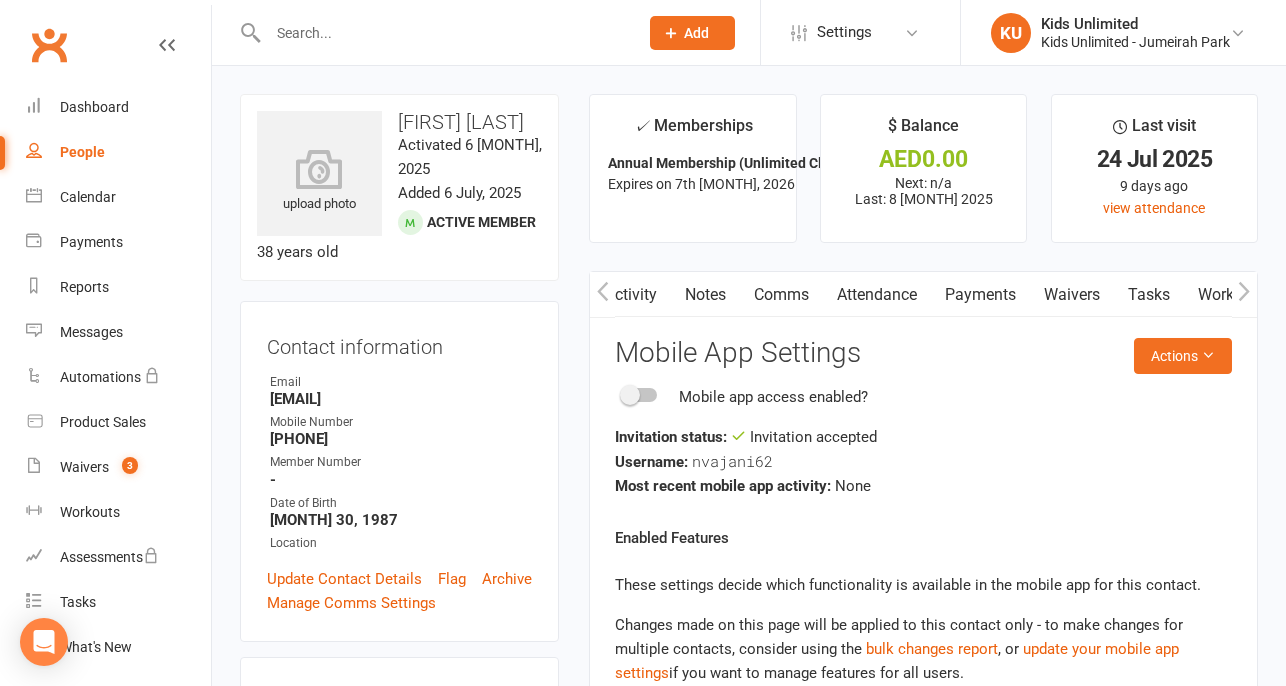 scroll, scrollTop: 0, scrollLeft: 1, axis: horizontal 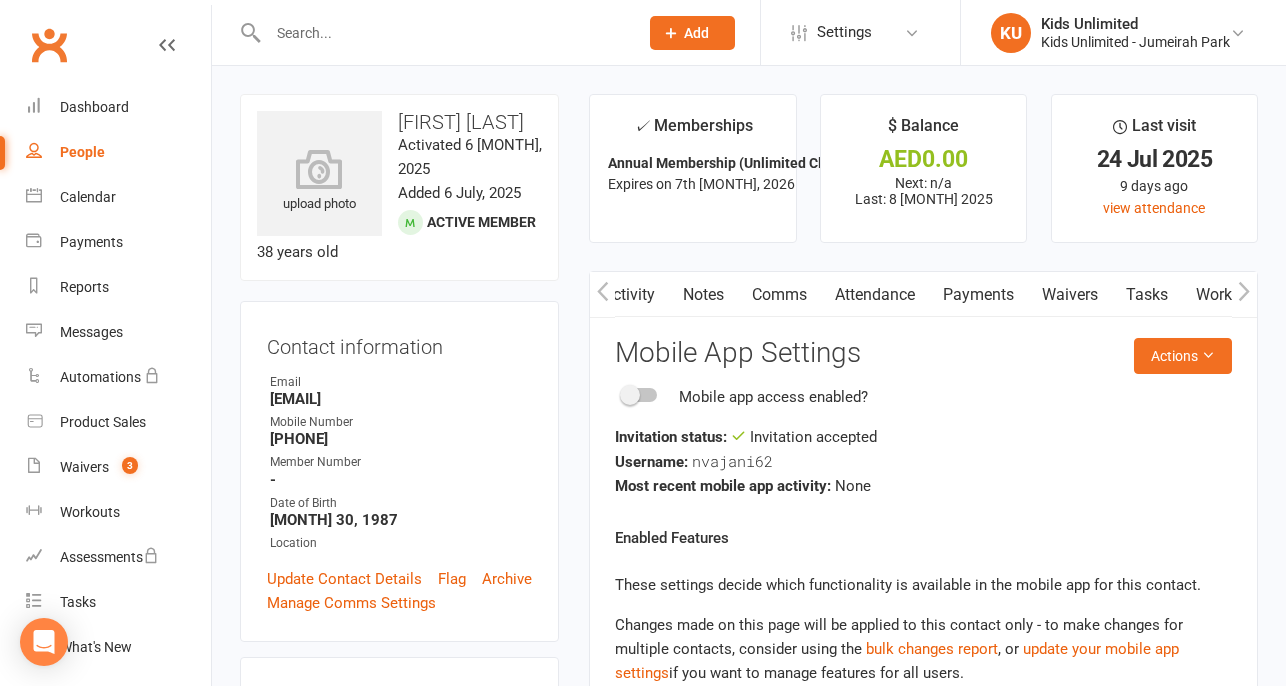 click on "Activity" at bounding box center (629, 295) 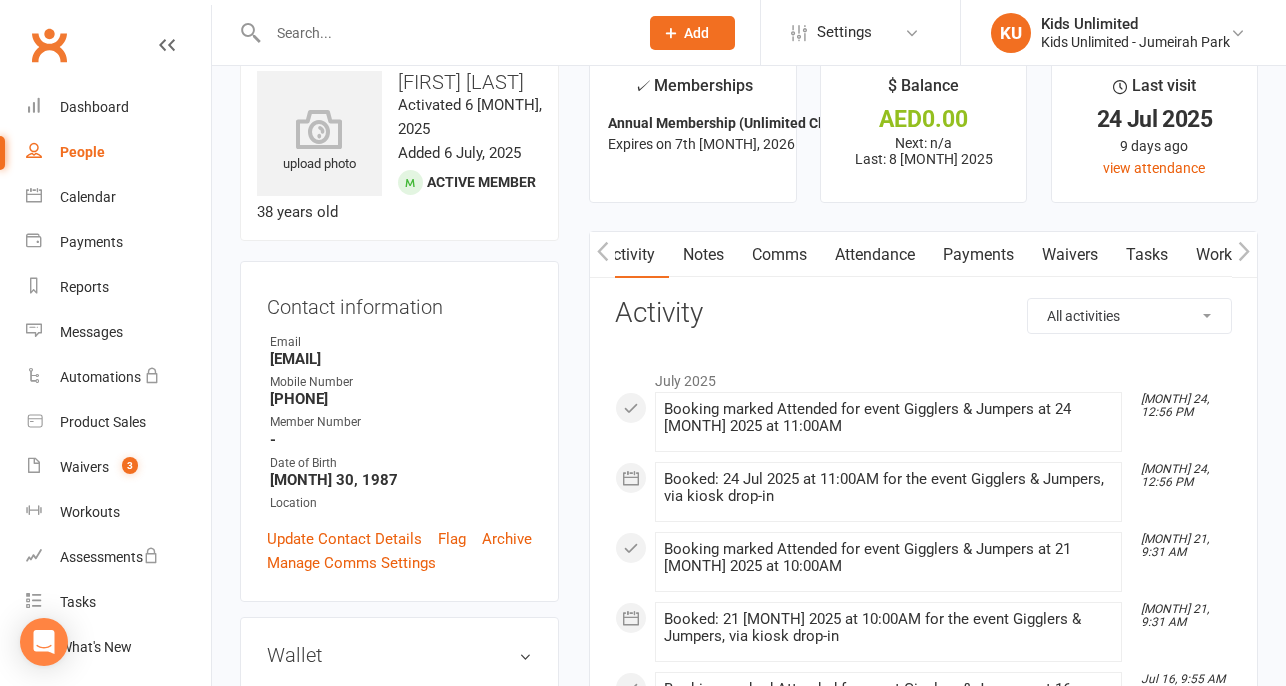 scroll, scrollTop: 0, scrollLeft: 0, axis: both 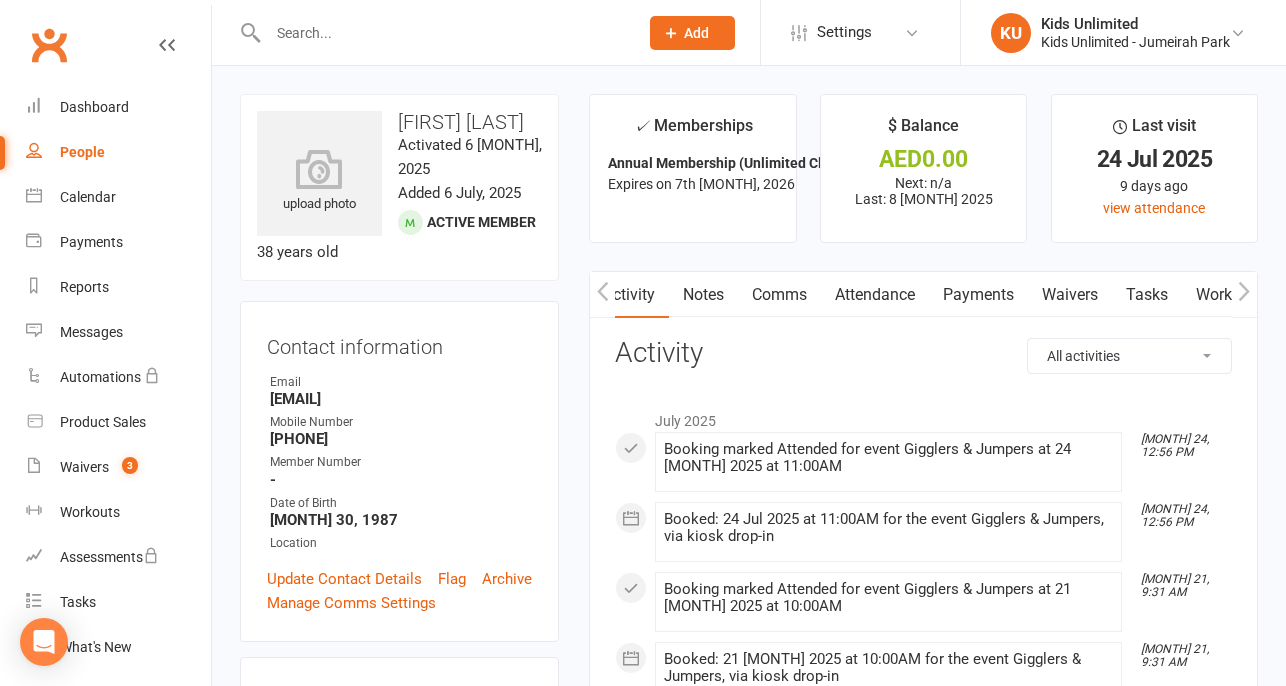 click 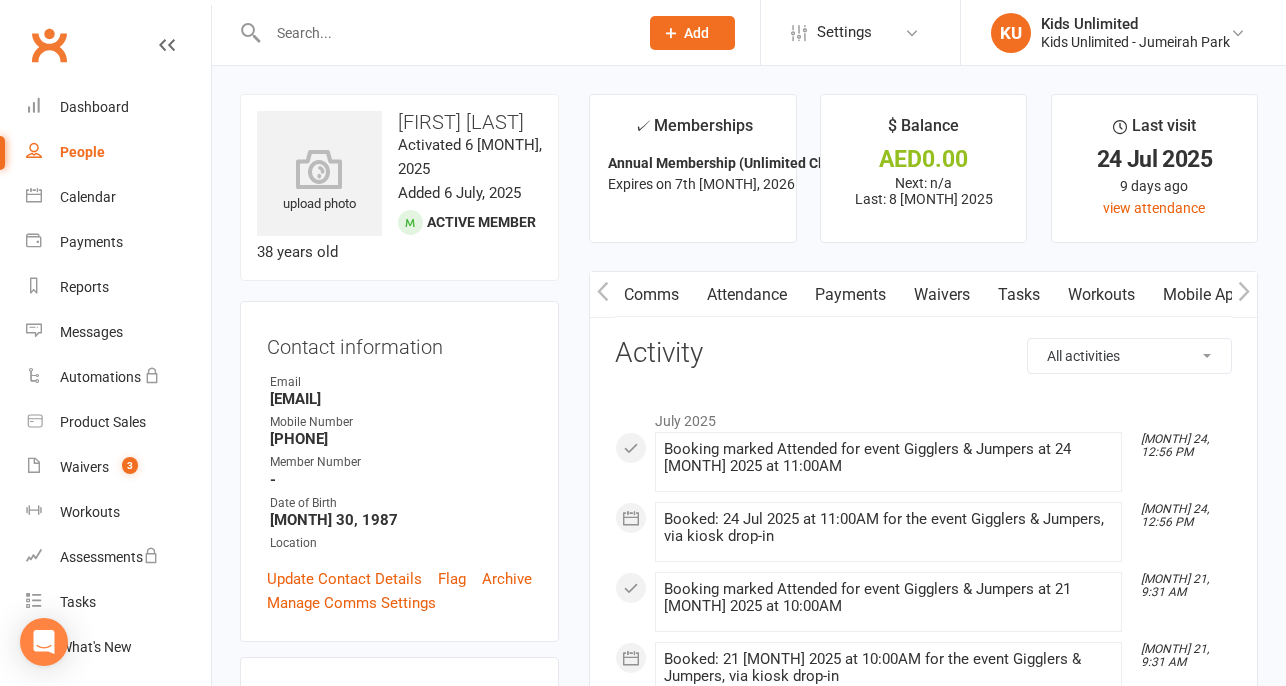 click 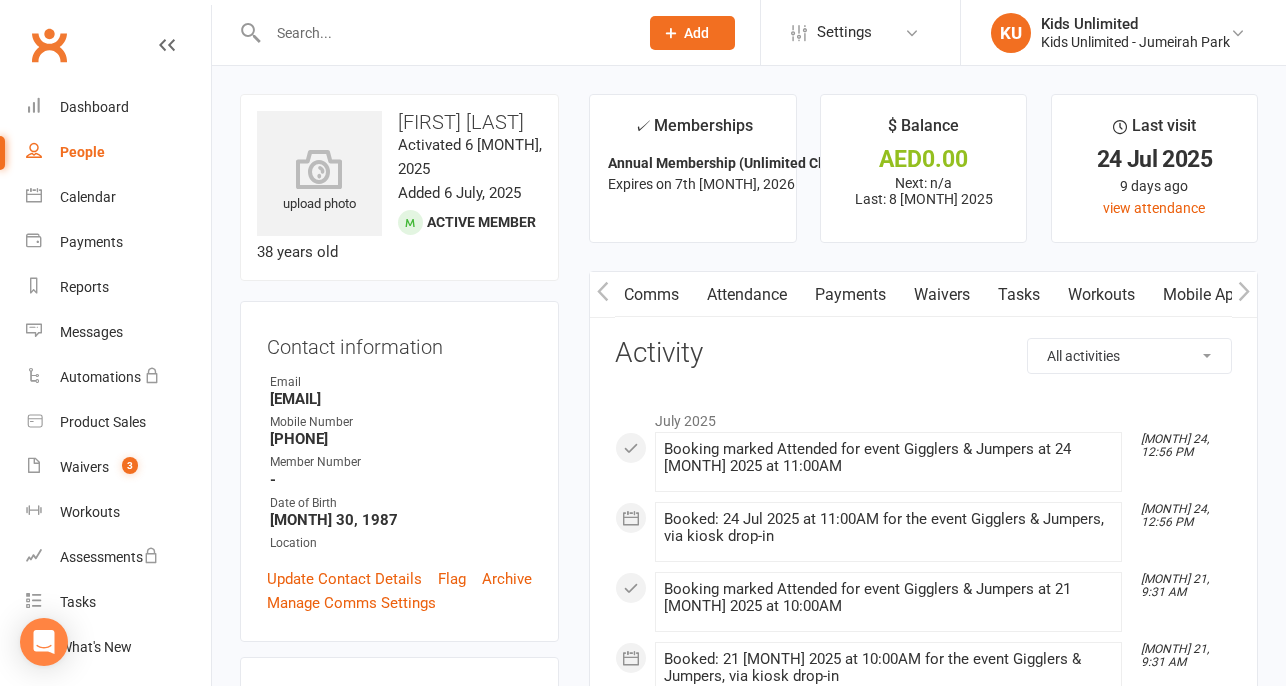 click on "Mobile App" at bounding box center [1203, 295] 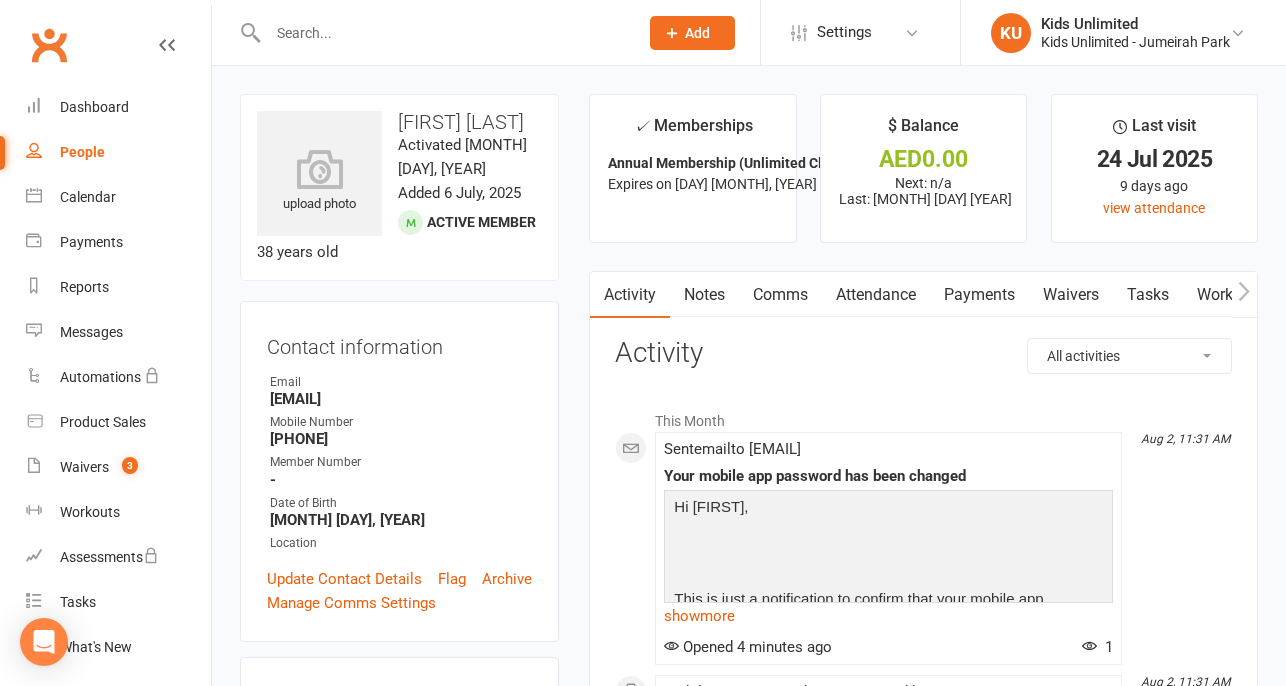 scroll, scrollTop: 0, scrollLeft: 0, axis: both 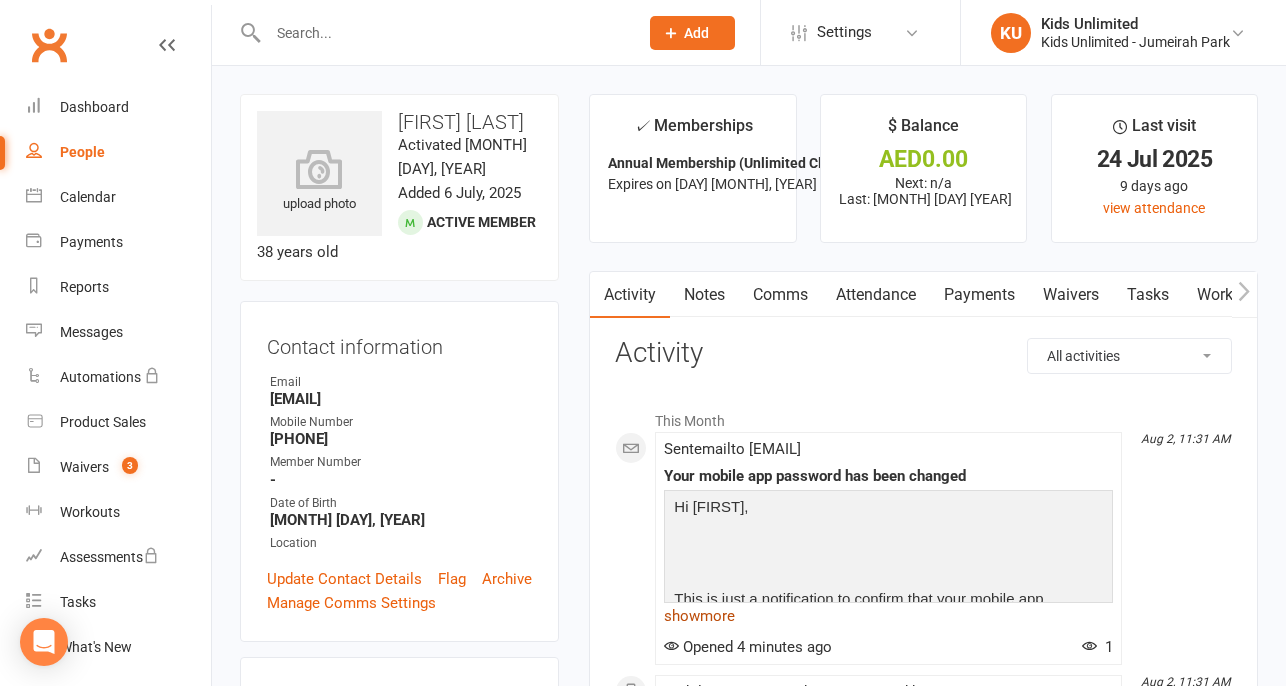 click on "show  more" at bounding box center (888, 616) 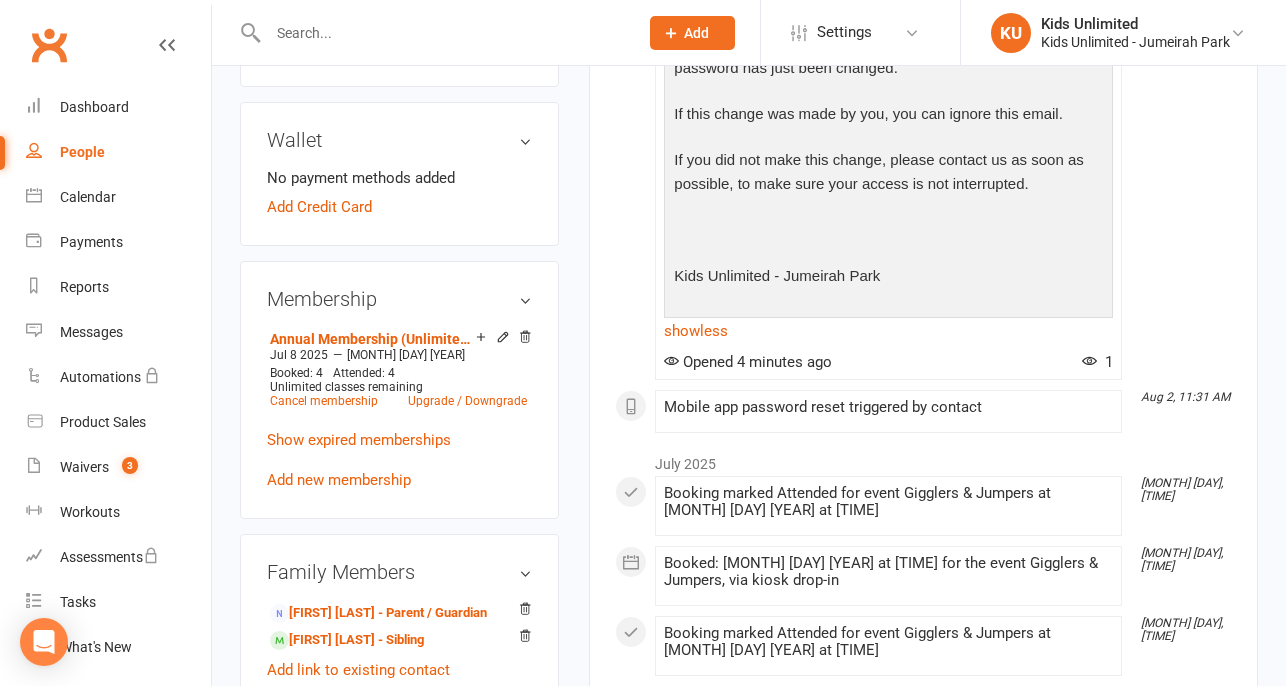 scroll, scrollTop: 0, scrollLeft: 0, axis: both 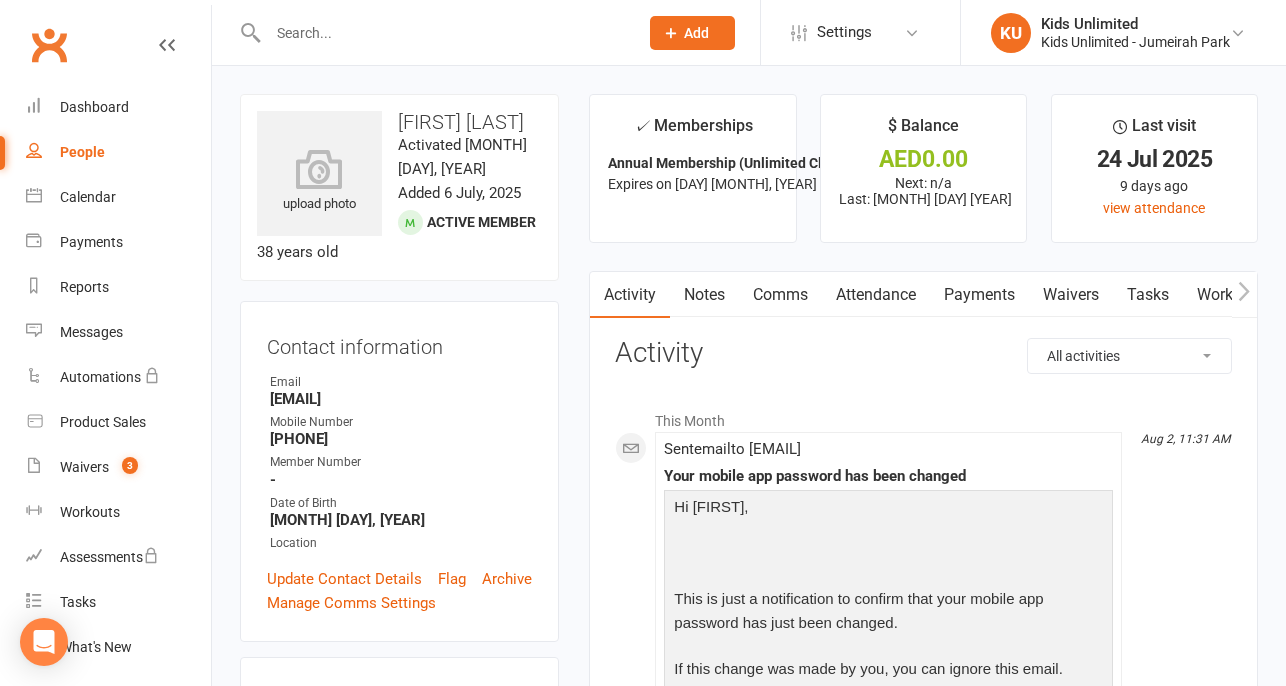 click 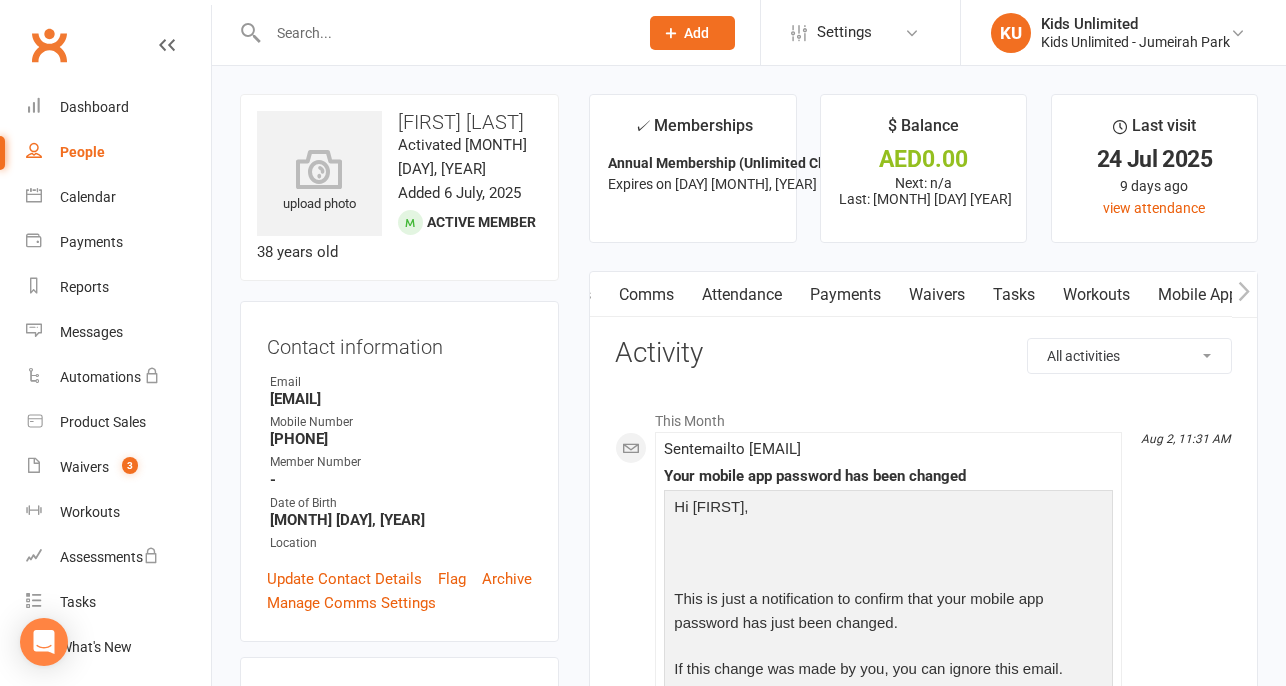 scroll, scrollTop: 0, scrollLeft: 133, axis: horizontal 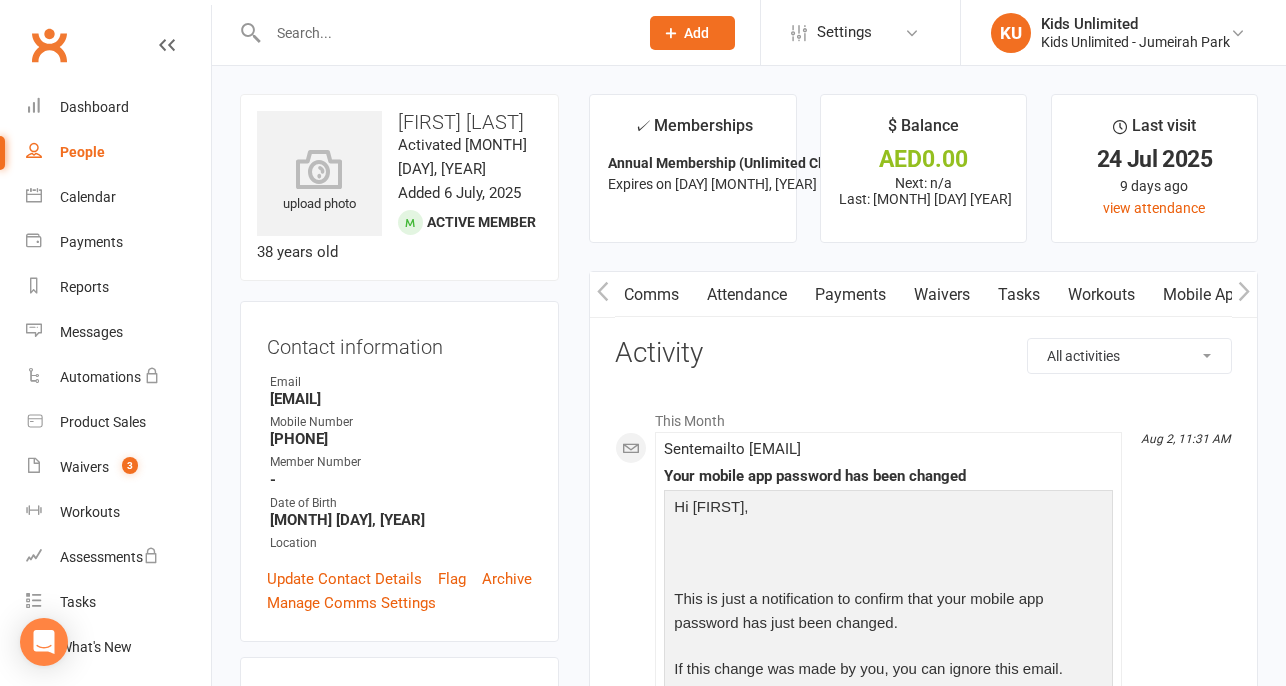 click on "Mobile App" at bounding box center (1203, 295) 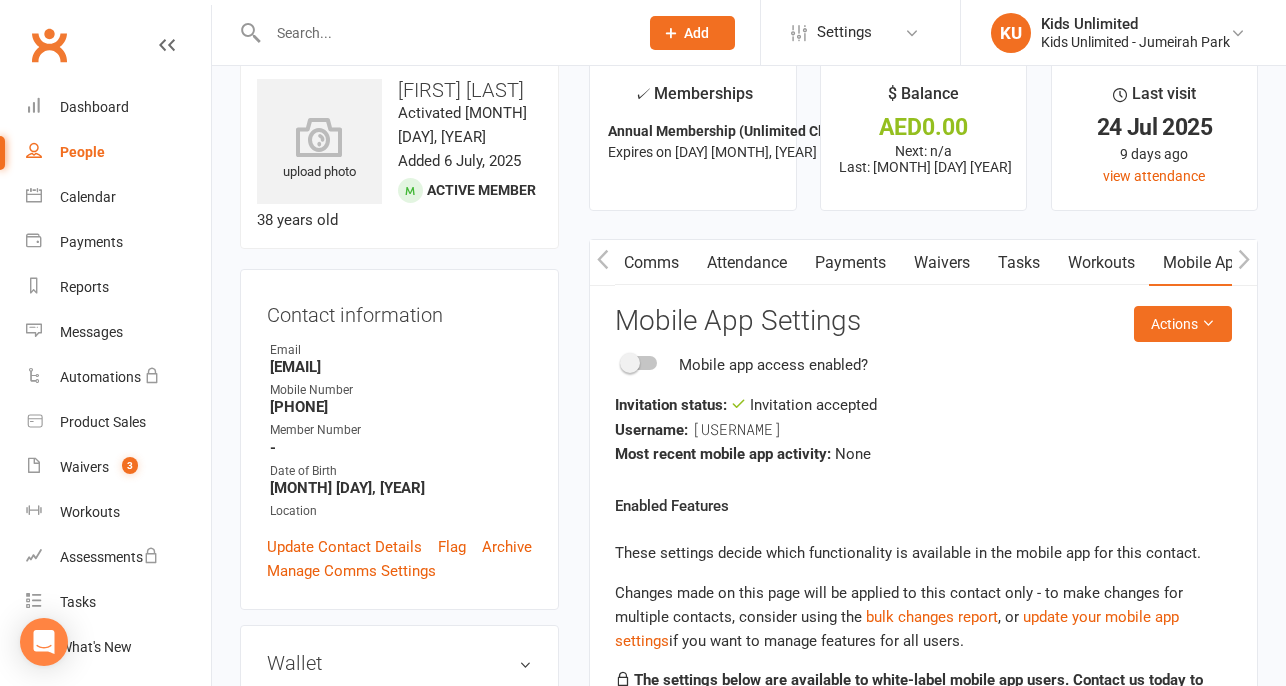 scroll, scrollTop: 0, scrollLeft: 0, axis: both 